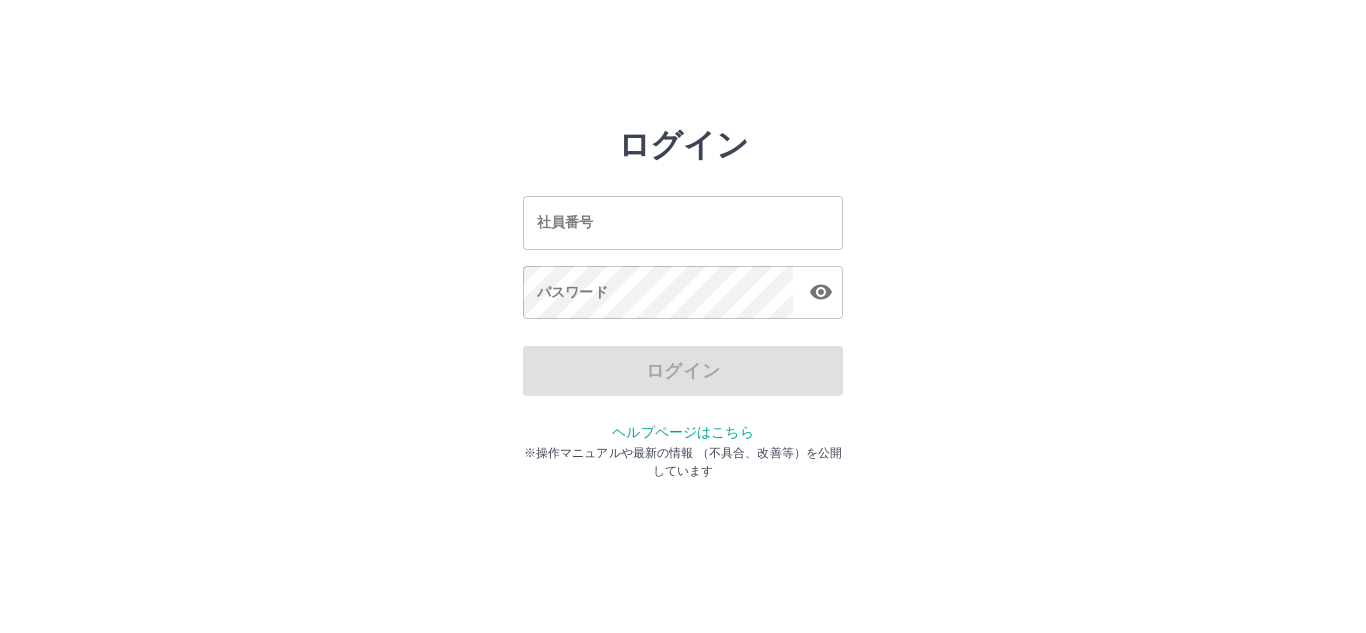 scroll, scrollTop: 0, scrollLeft: 0, axis: both 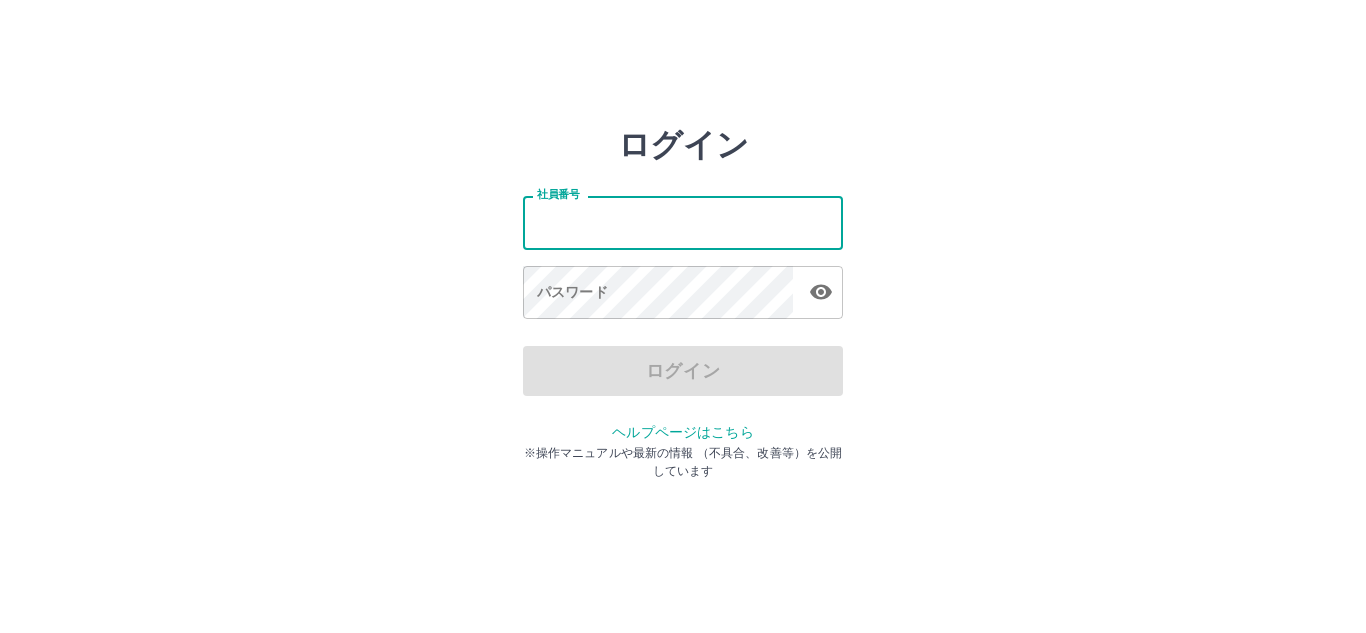 type on "*******" 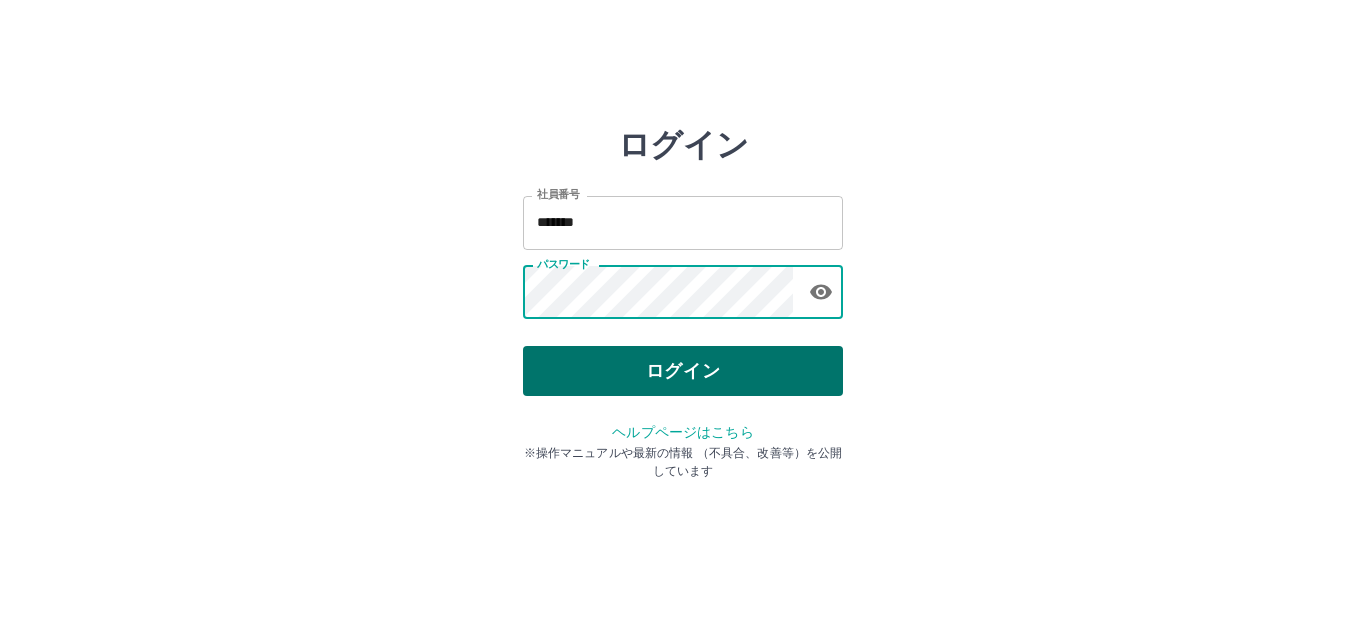 click on "ログイン" at bounding box center [683, 371] 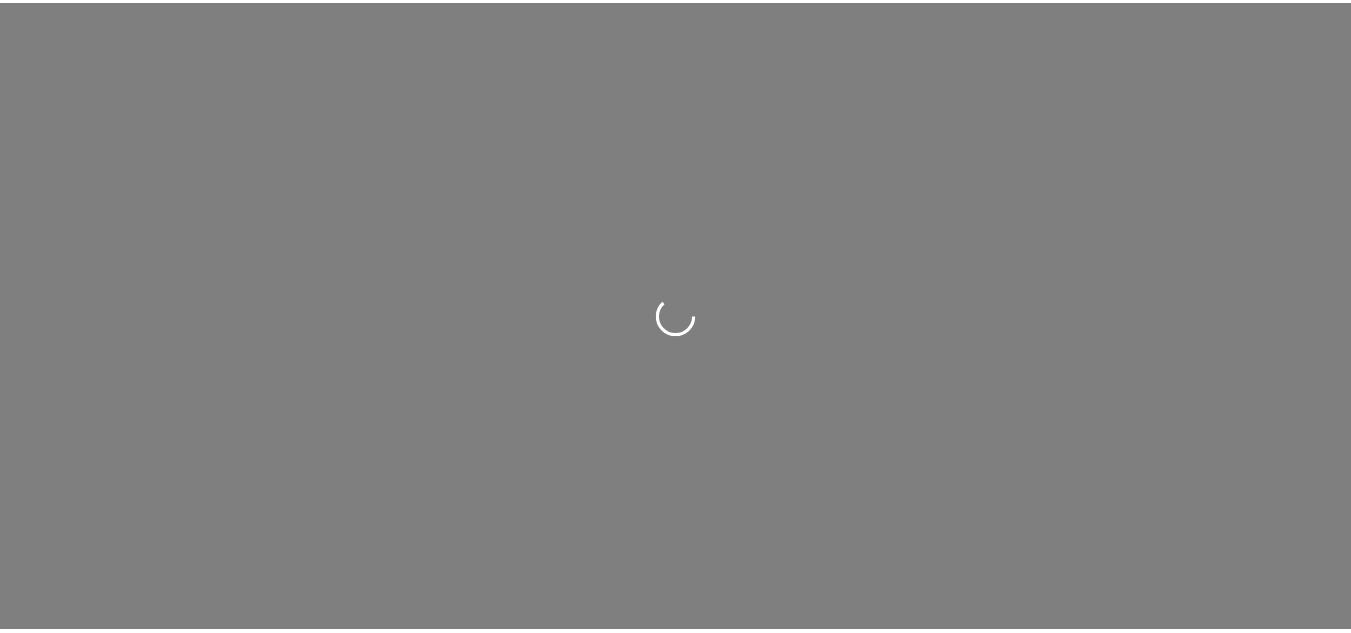 scroll, scrollTop: 0, scrollLeft: 0, axis: both 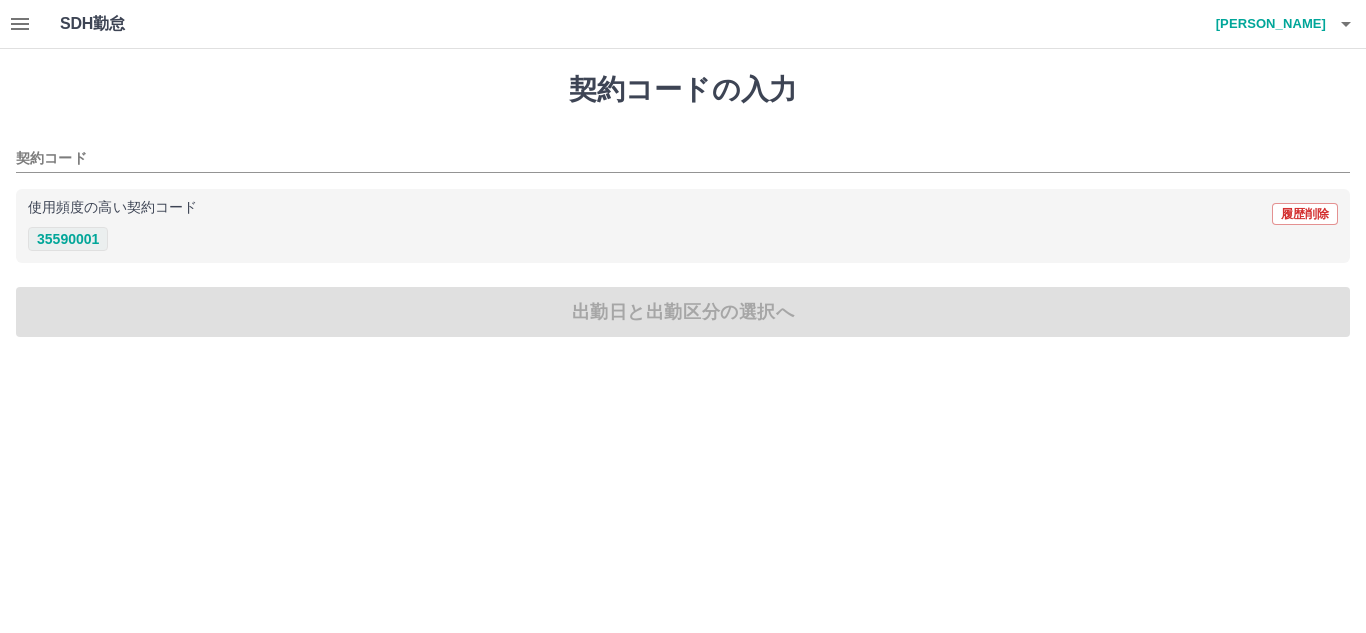 click on "35590001" at bounding box center (68, 239) 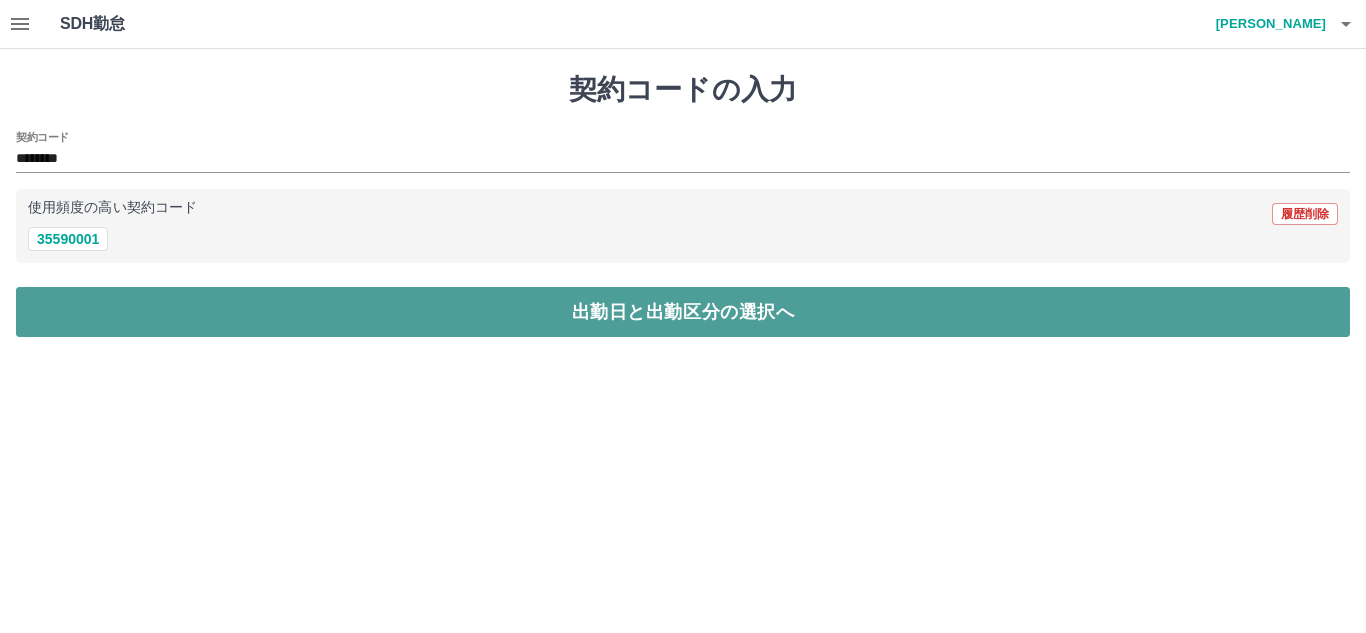 click on "出勤日と出勤区分の選択へ" at bounding box center (683, 312) 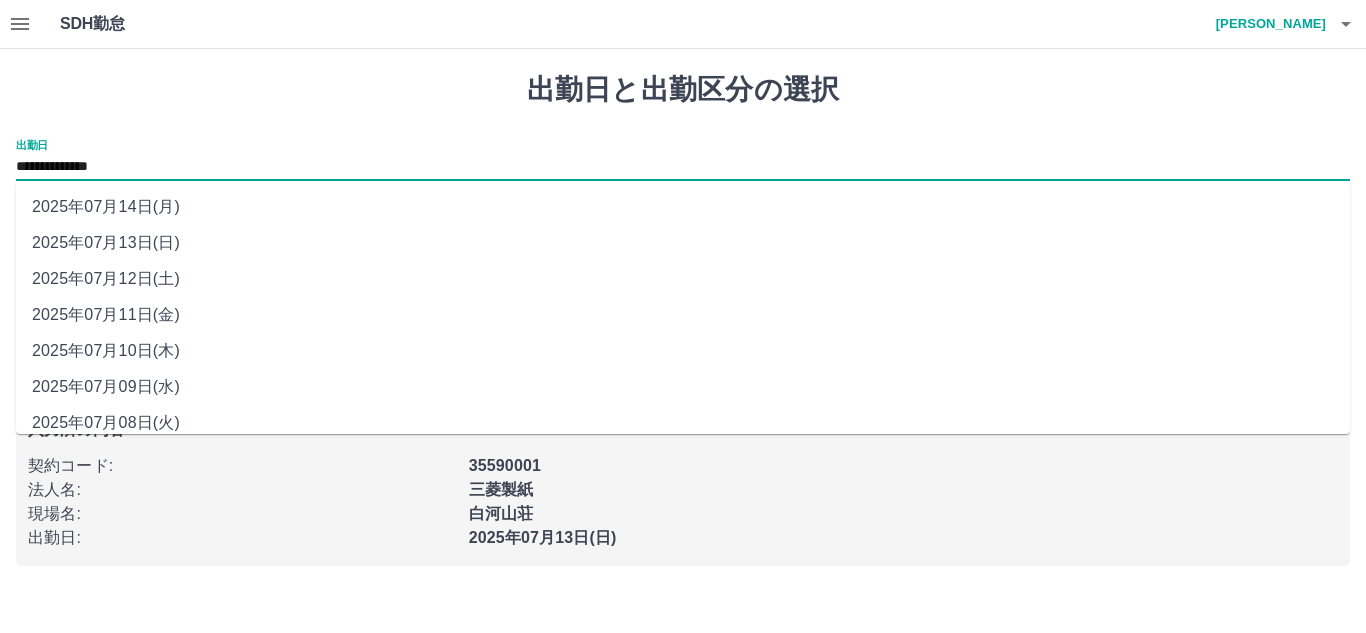 click on "**********" at bounding box center [683, 167] 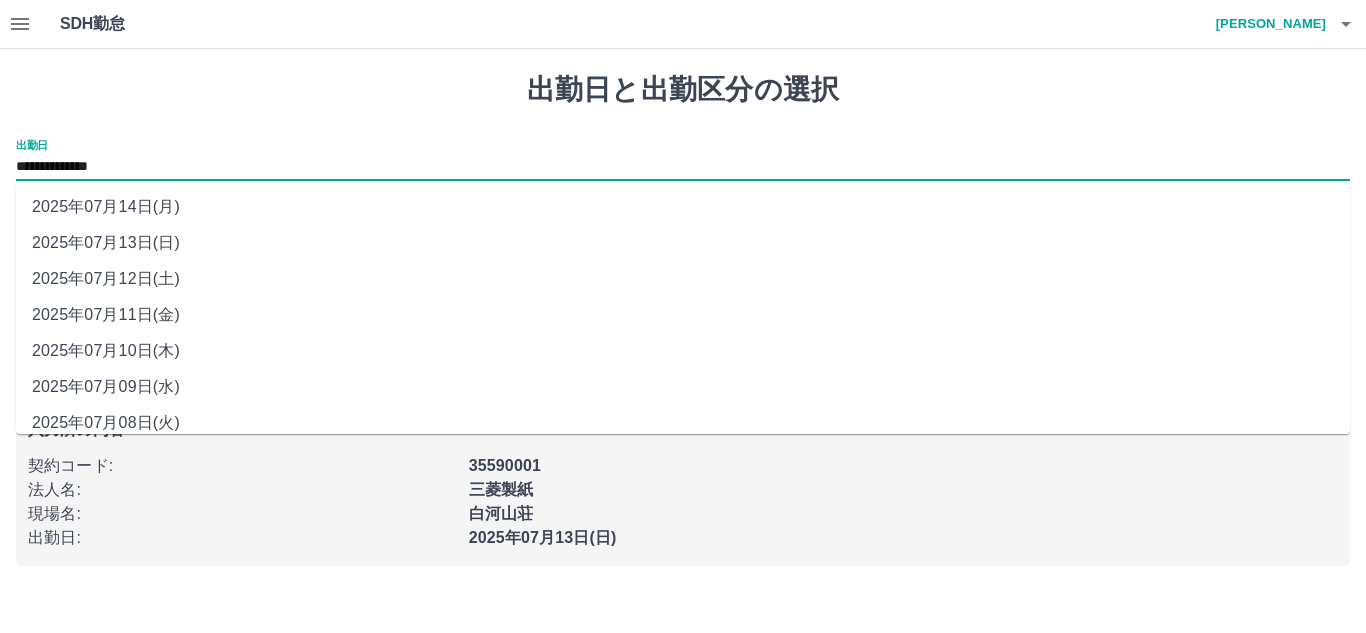 click on "2025年07月12日(土)" at bounding box center (683, 279) 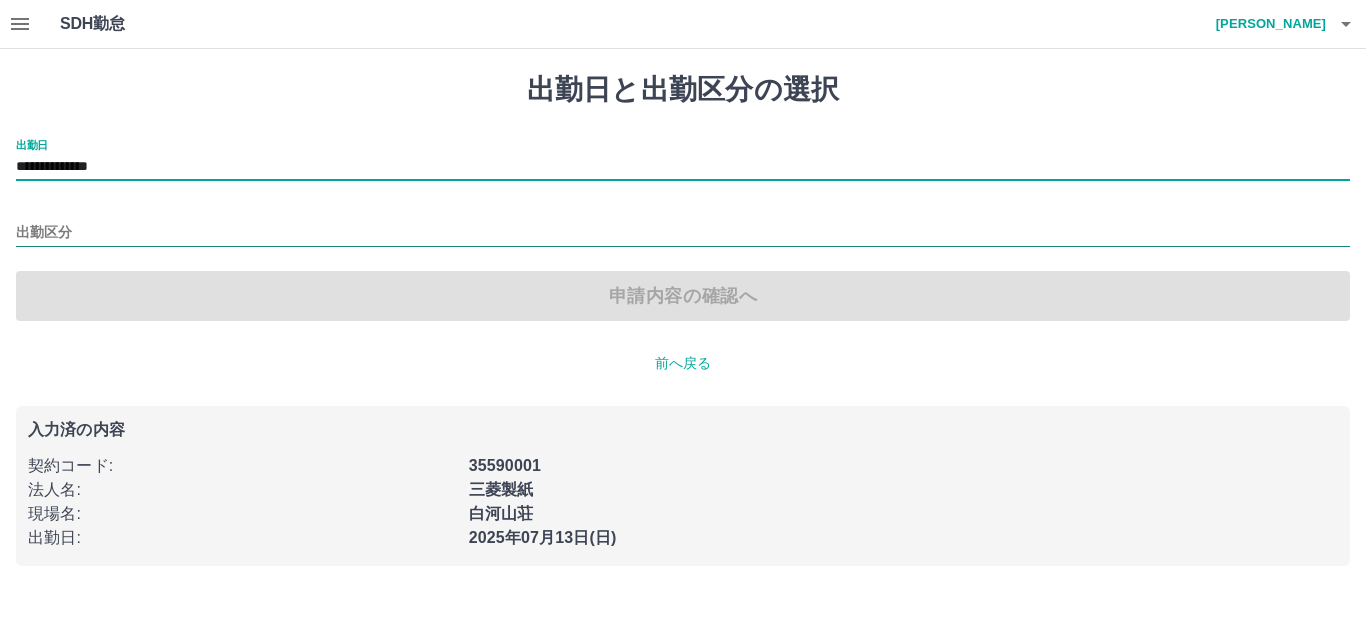 click on "出勤区分" at bounding box center [683, 233] 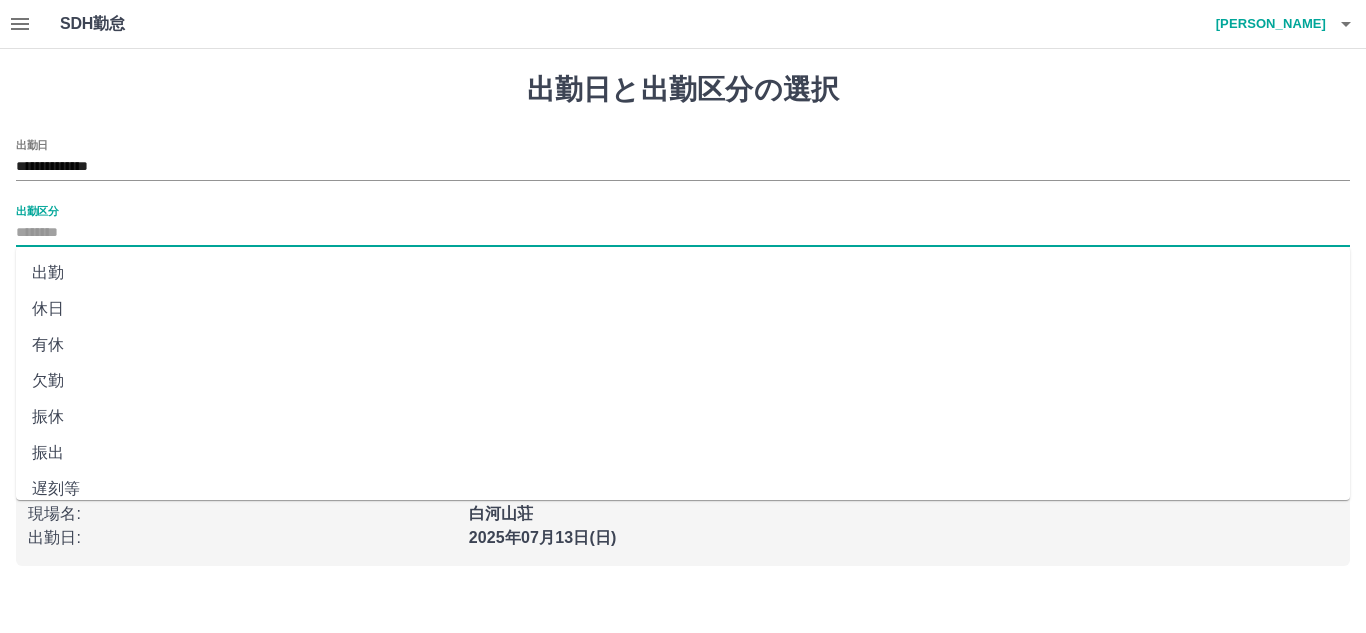 click on "出勤" at bounding box center [683, 273] 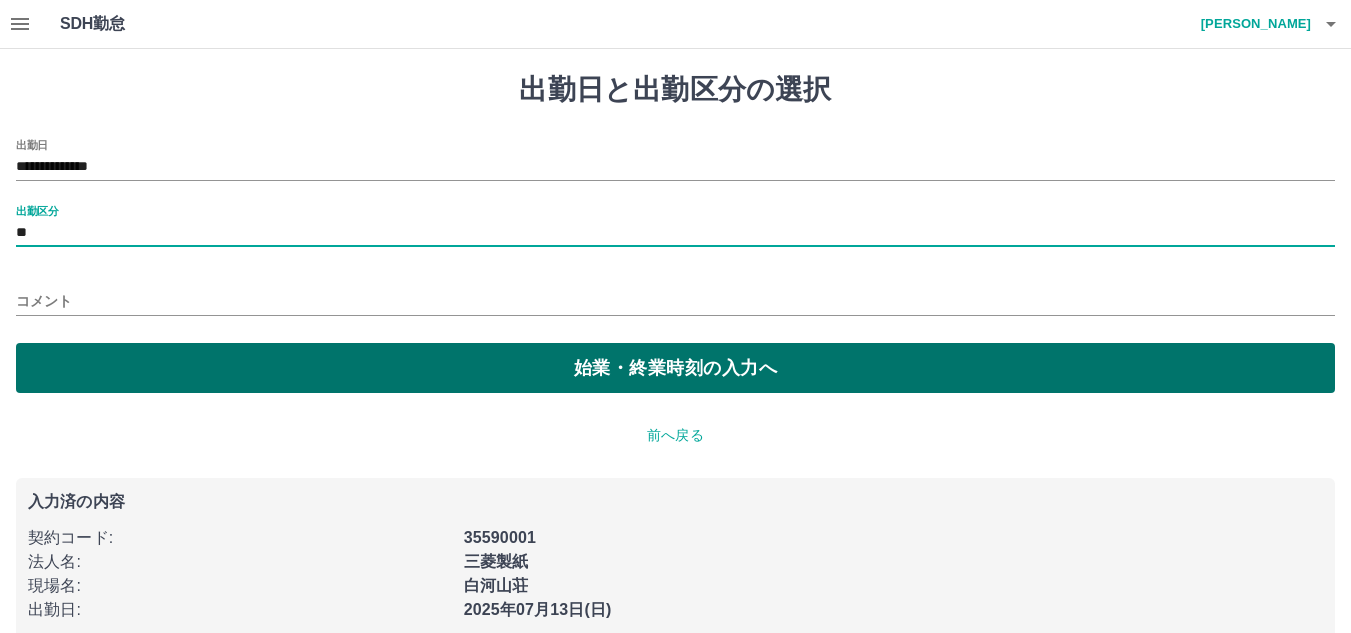 click on "始業・終業時刻の入力へ" at bounding box center [675, 368] 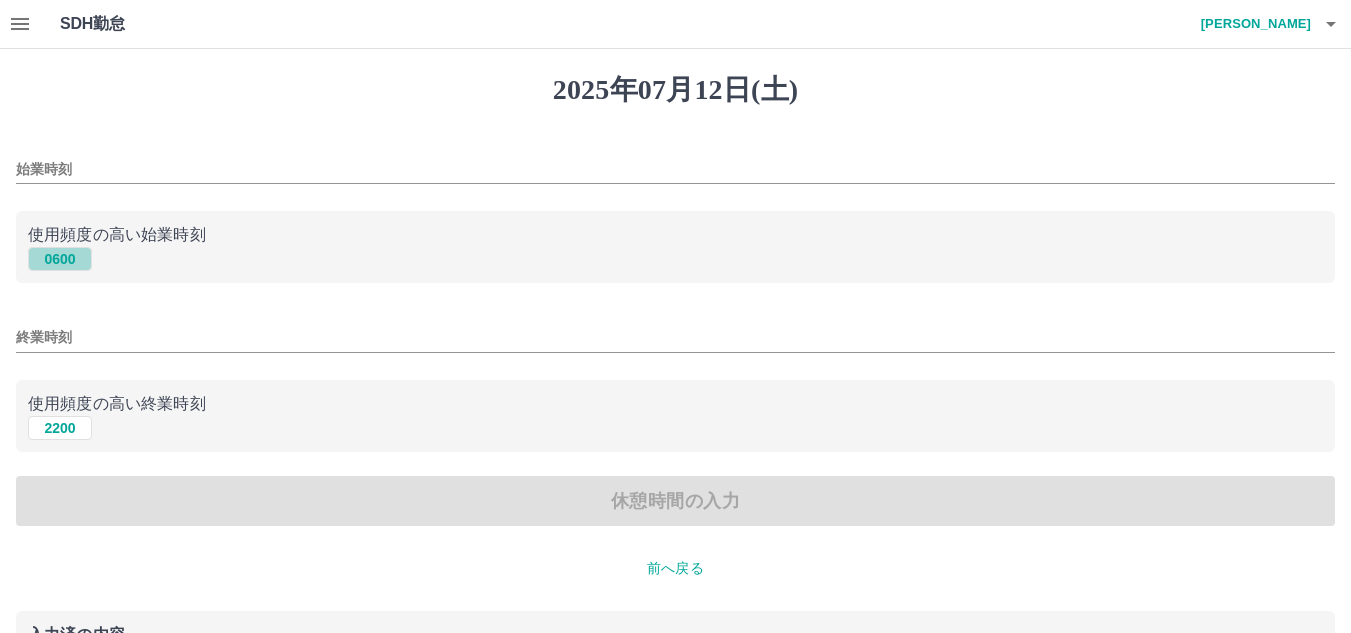 click on "0600" at bounding box center (60, 259) 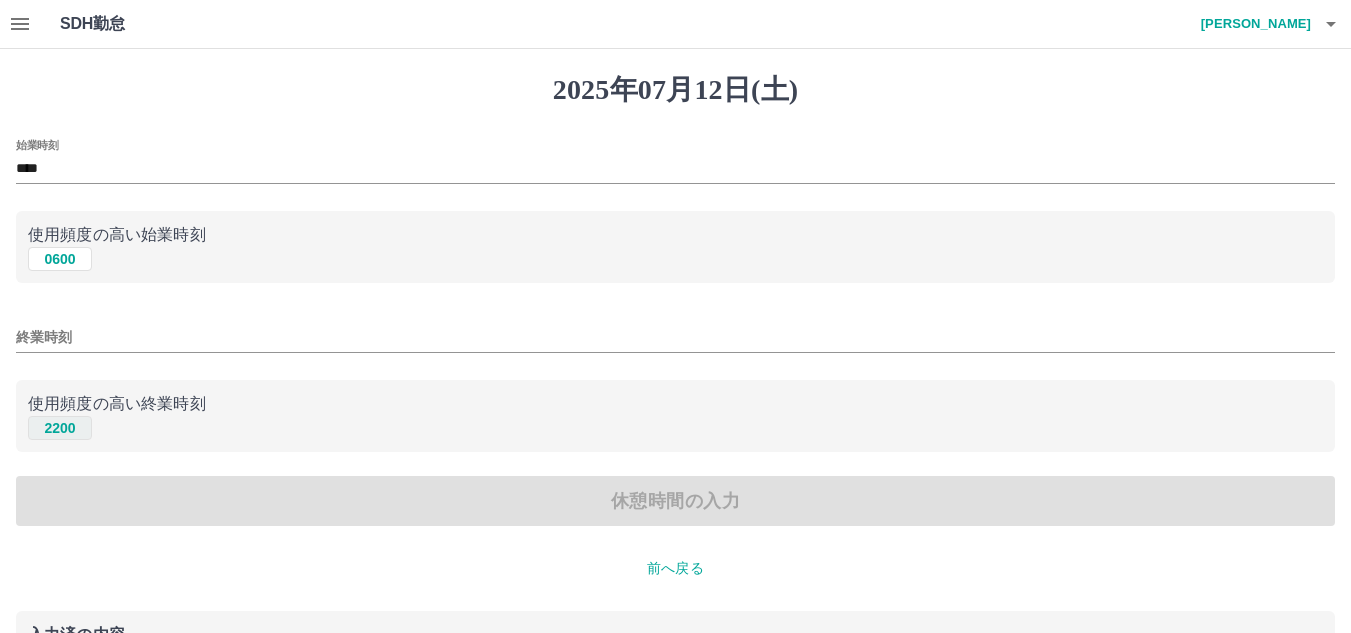 click on "2200" at bounding box center (60, 428) 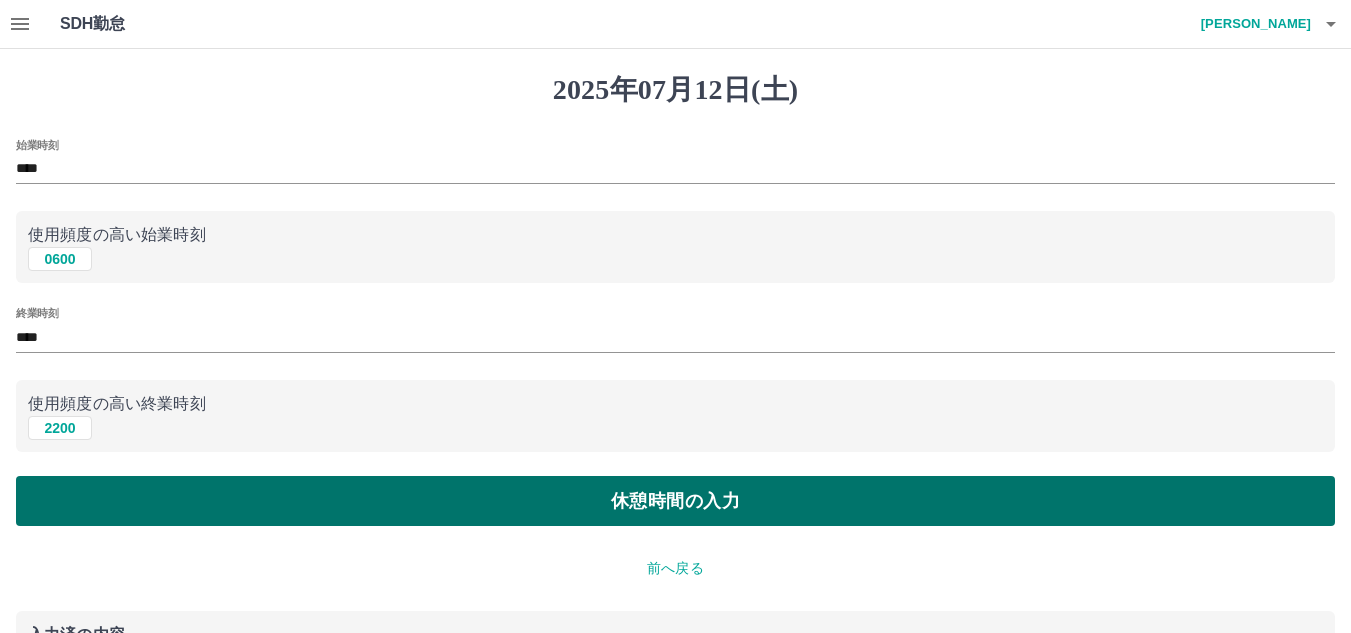 click on "休憩時間の入力" at bounding box center [675, 501] 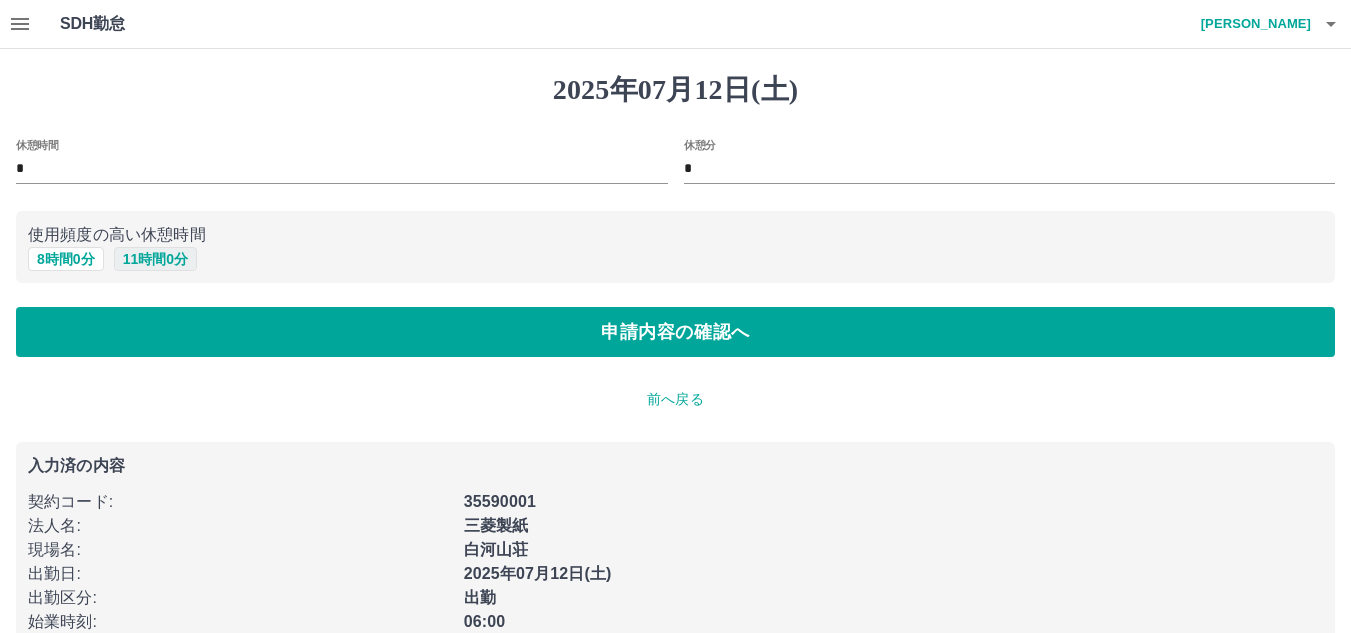 click on "11 時間 0 分" at bounding box center (155, 259) 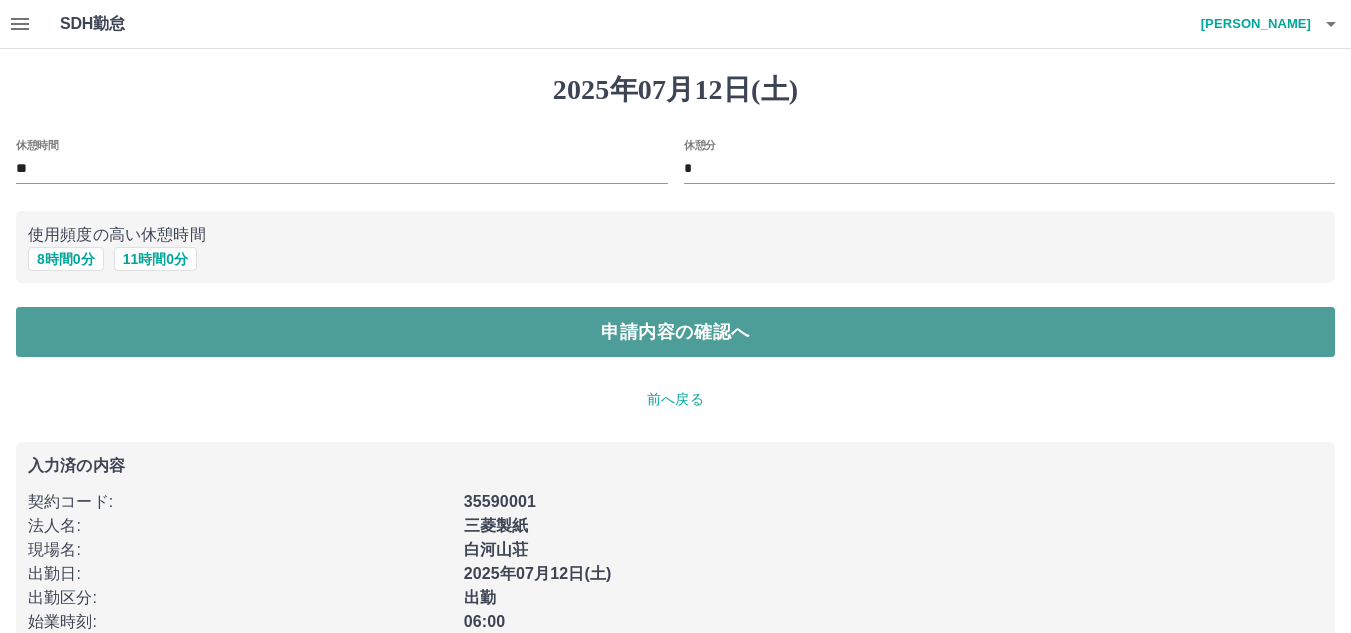 click on "申請内容の確認へ" at bounding box center [675, 332] 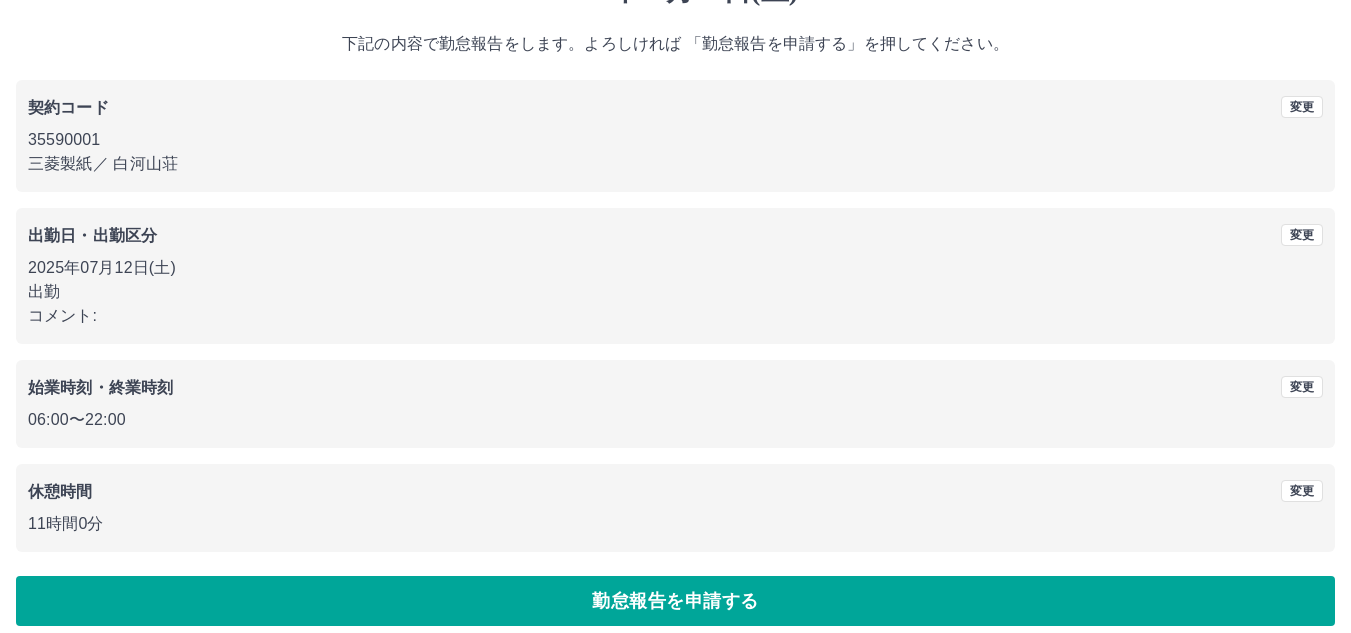 scroll, scrollTop: 116, scrollLeft: 0, axis: vertical 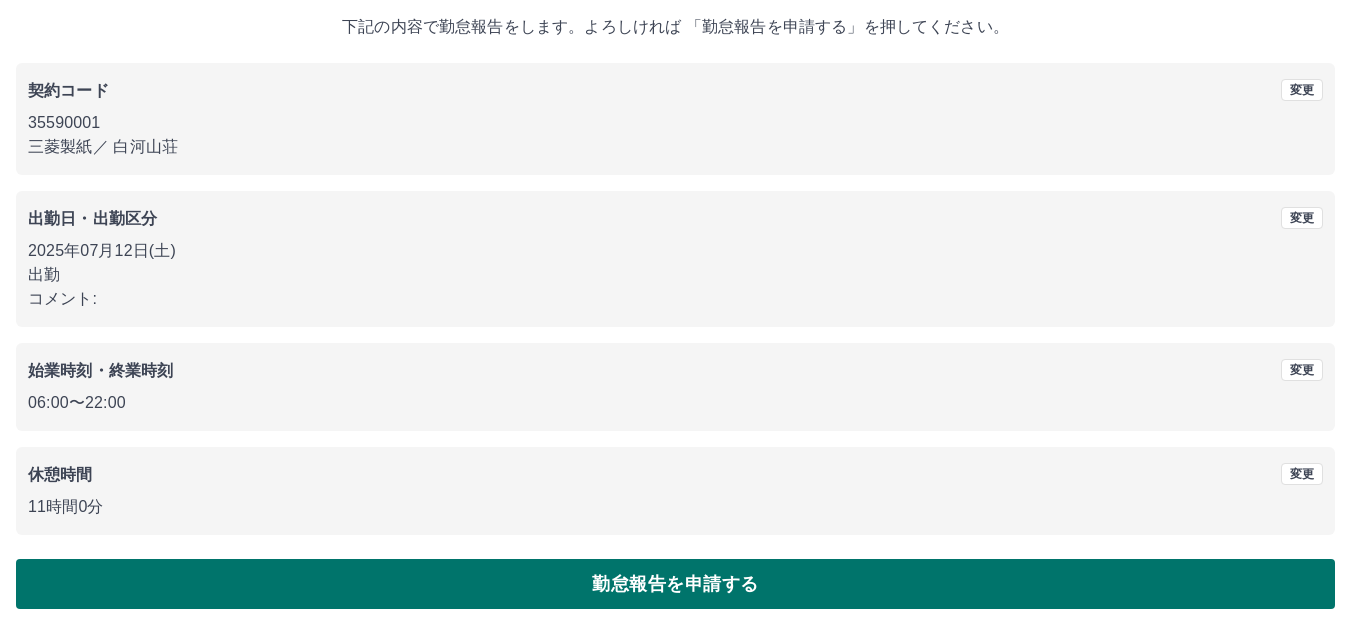 click on "勤怠報告を申請する" at bounding box center [675, 584] 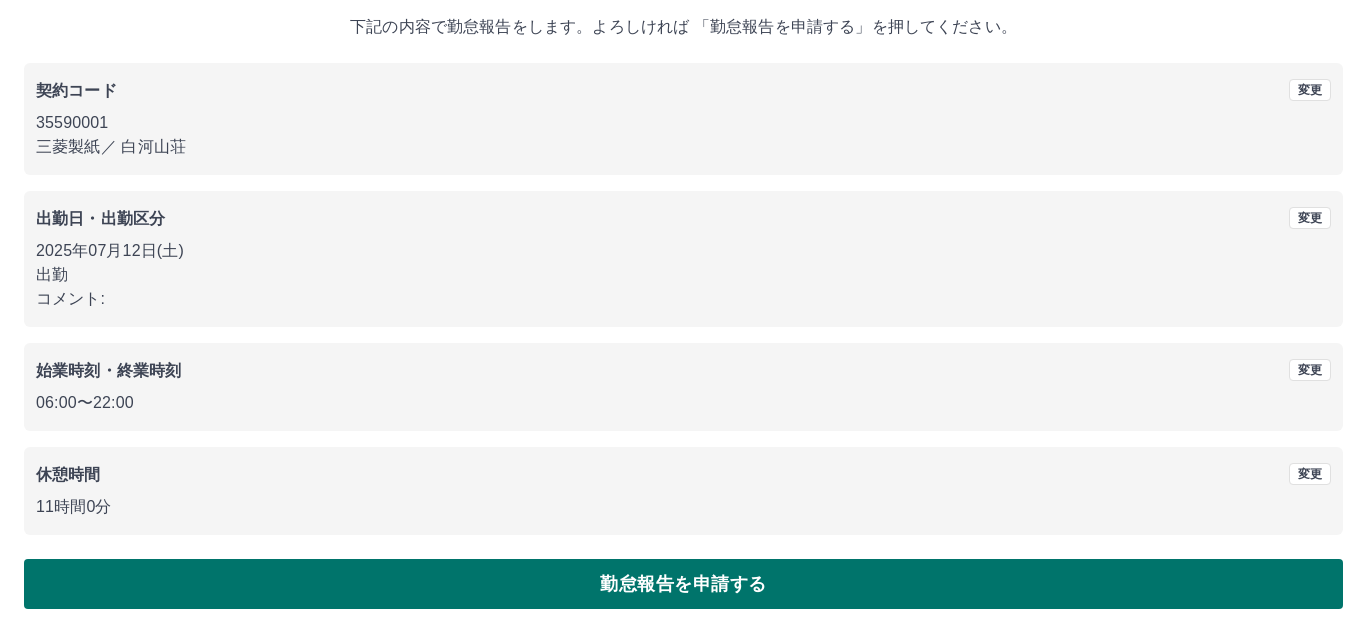 scroll, scrollTop: 0, scrollLeft: 0, axis: both 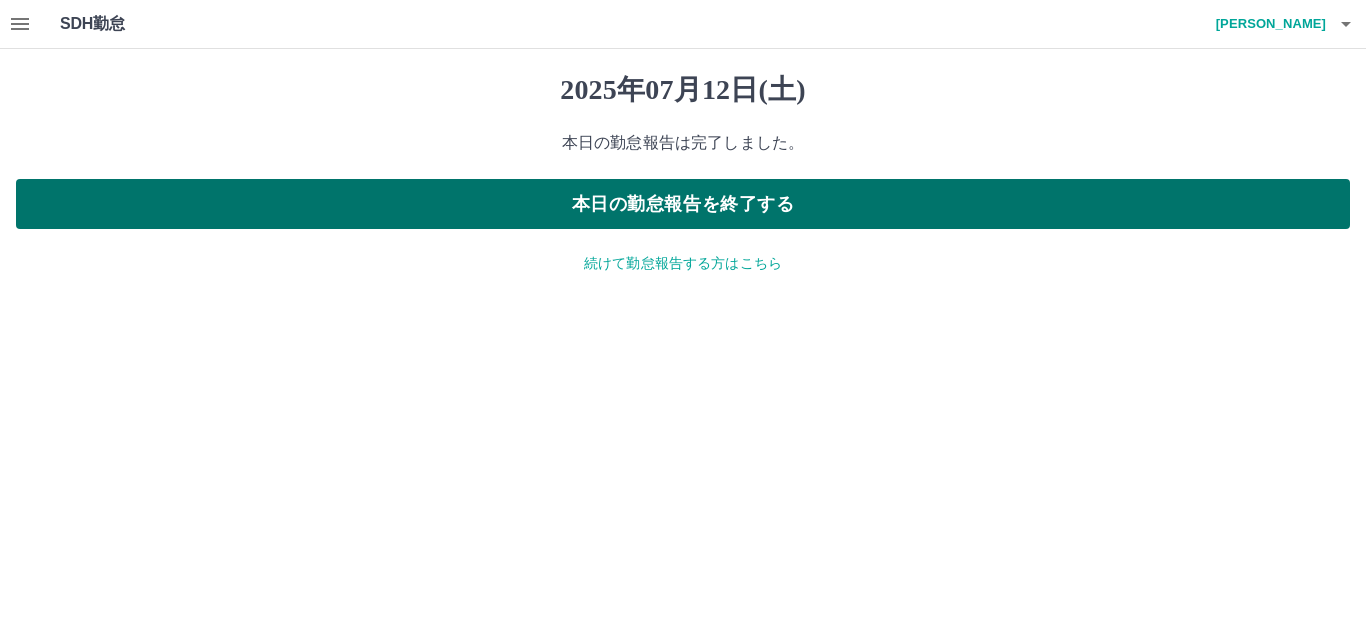 click on "本日の勤怠報告を終了する" at bounding box center [683, 204] 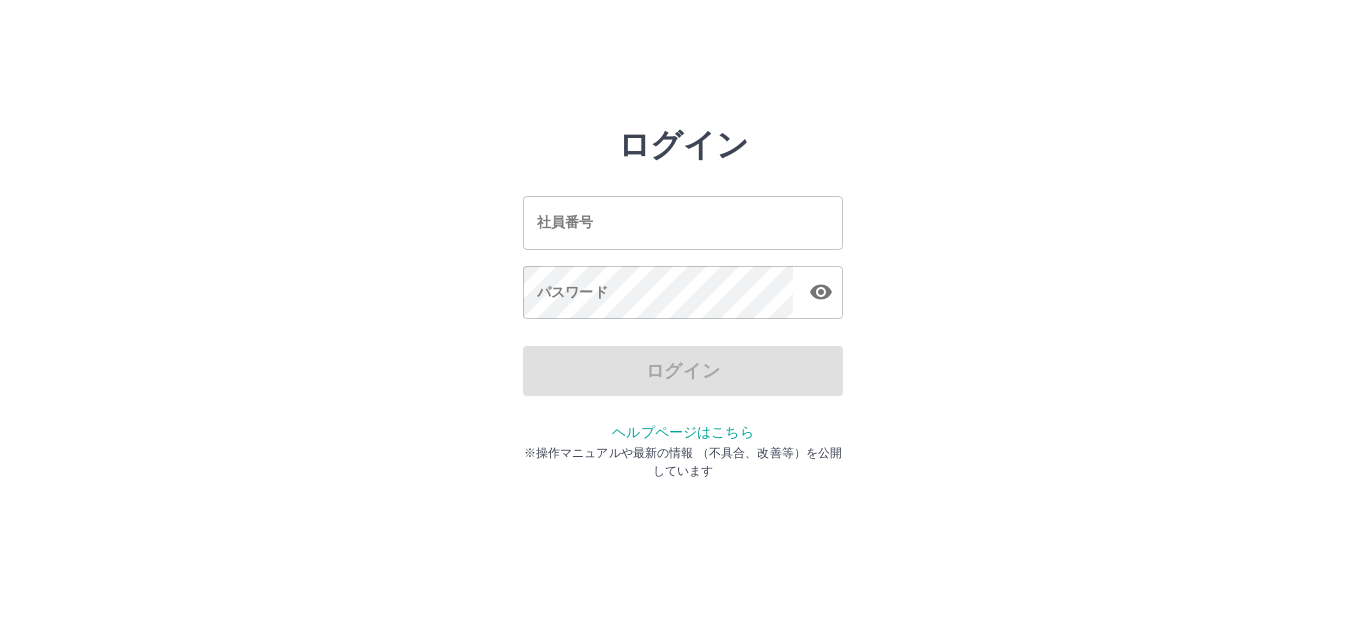 scroll, scrollTop: 0, scrollLeft: 0, axis: both 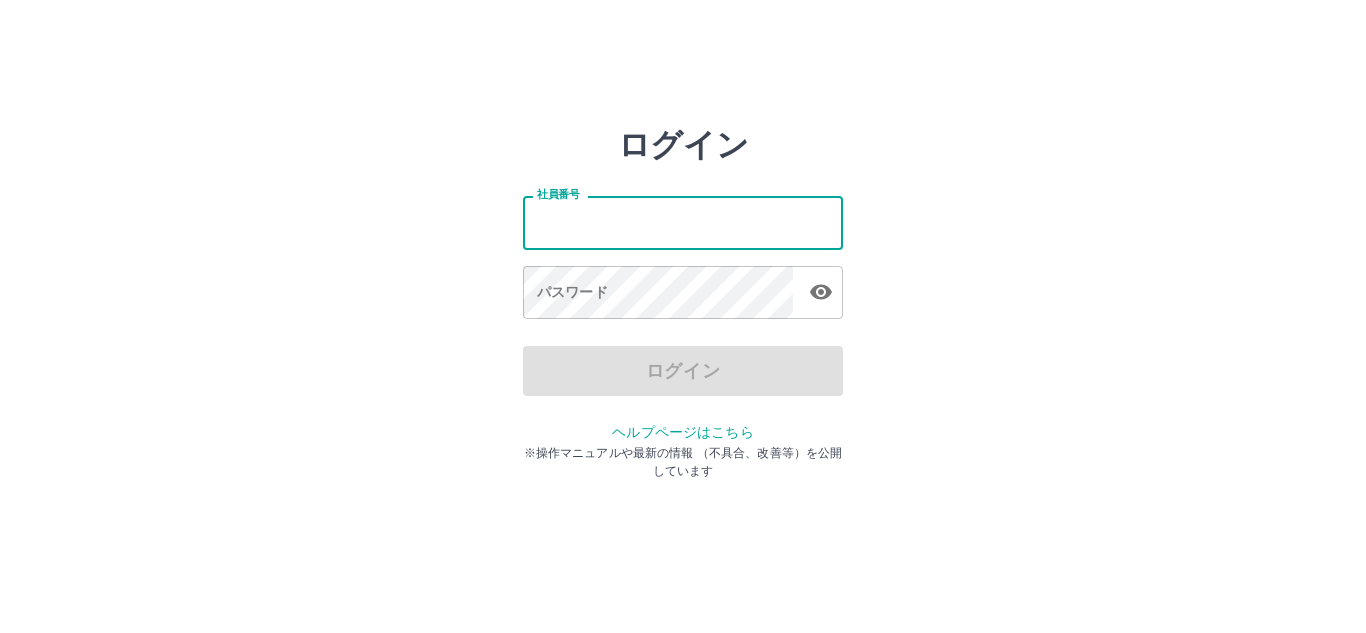 click on "社員番号" at bounding box center [683, 222] 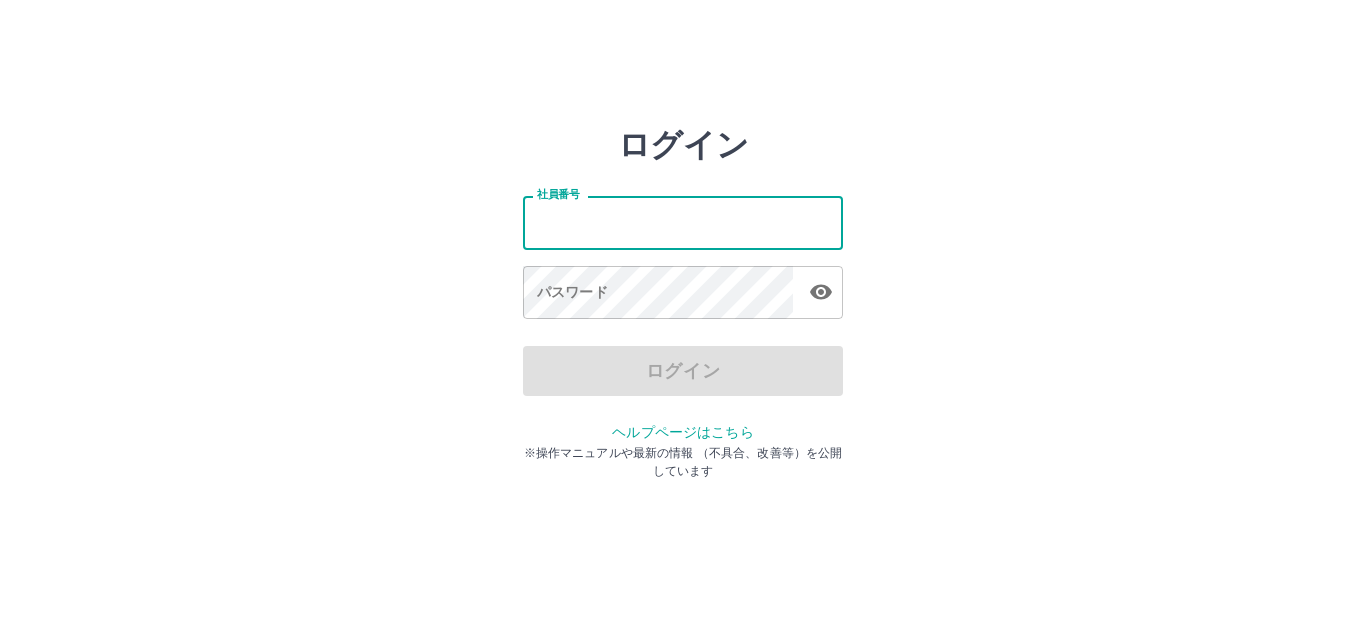 type on "*******" 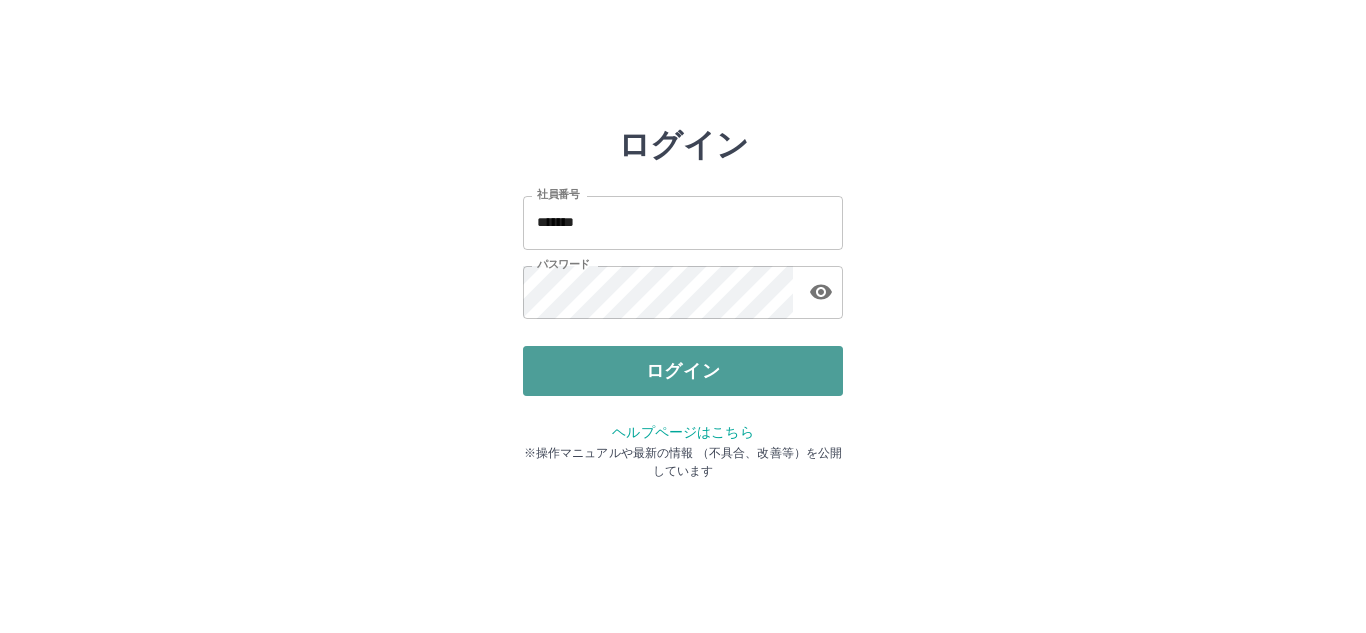 click on "ログイン" at bounding box center (683, 371) 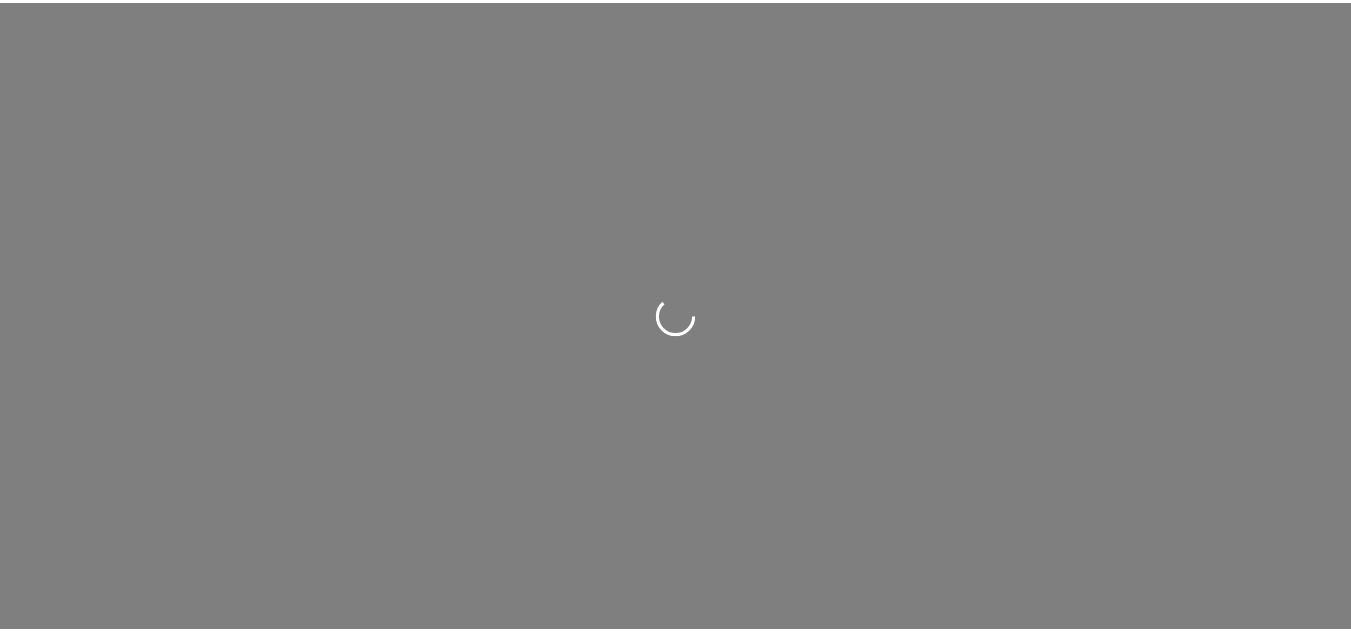 scroll, scrollTop: 0, scrollLeft: 0, axis: both 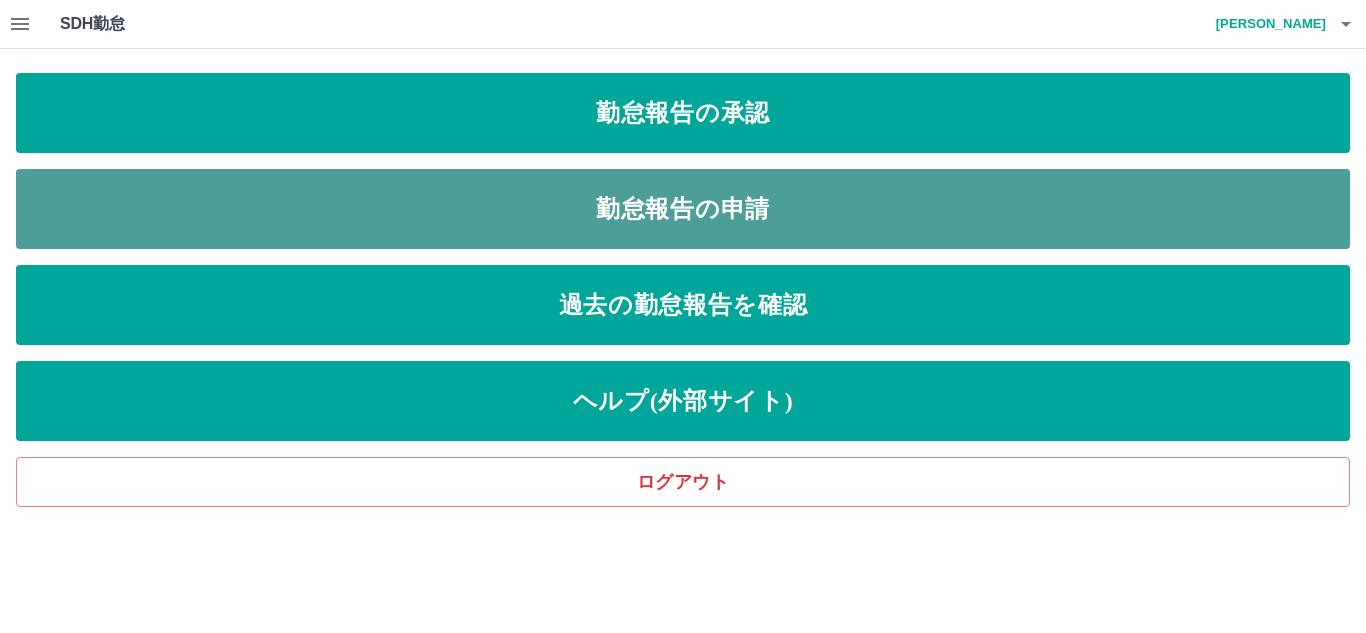 click on "勤怠報告の申請" at bounding box center (683, 209) 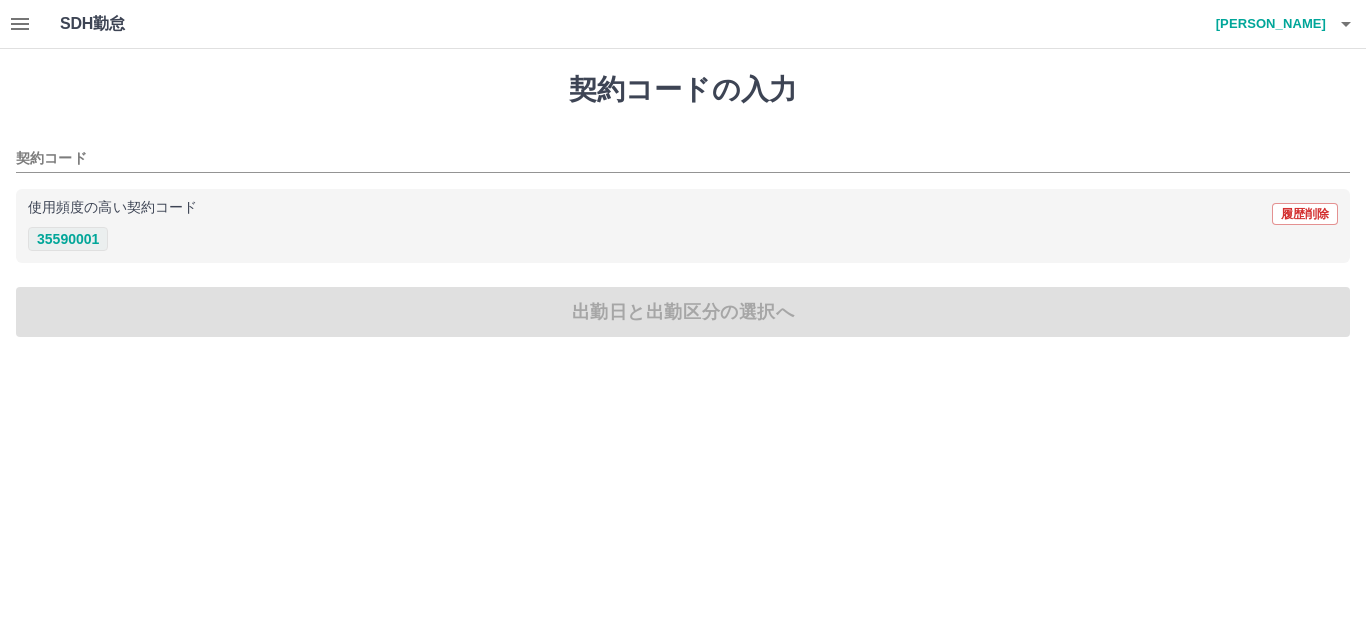click on "35590001" at bounding box center [68, 239] 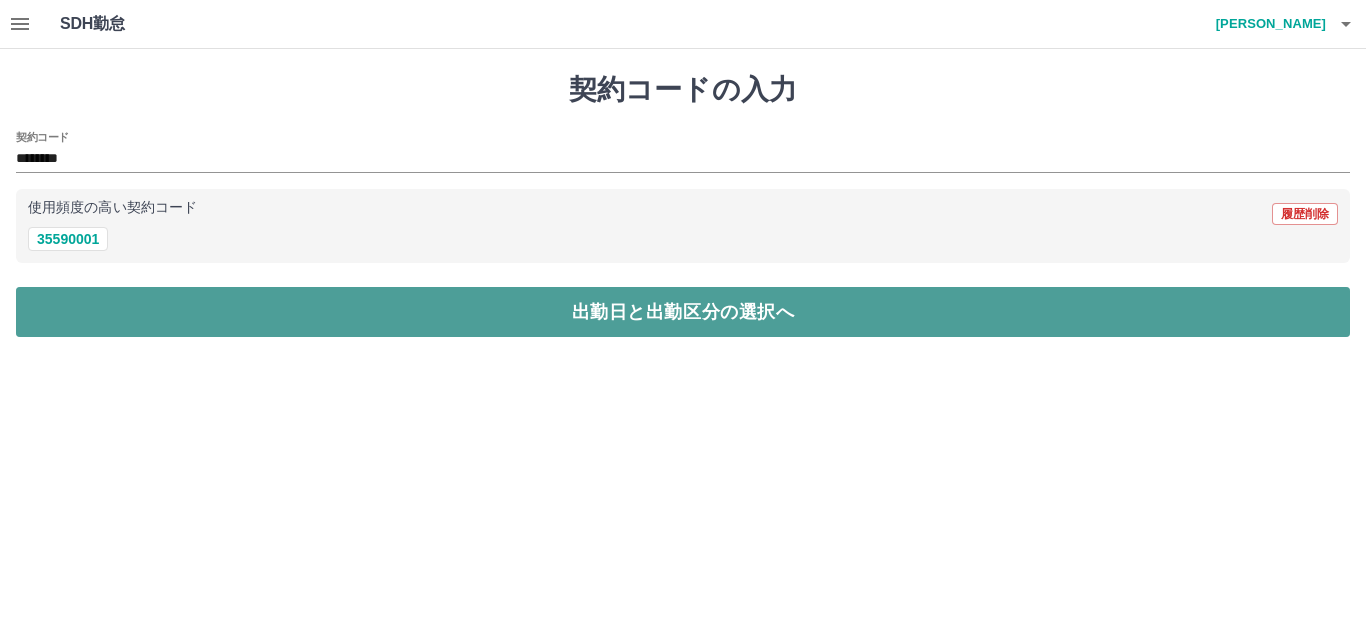 click on "出勤日と出勤区分の選択へ" at bounding box center [683, 312] 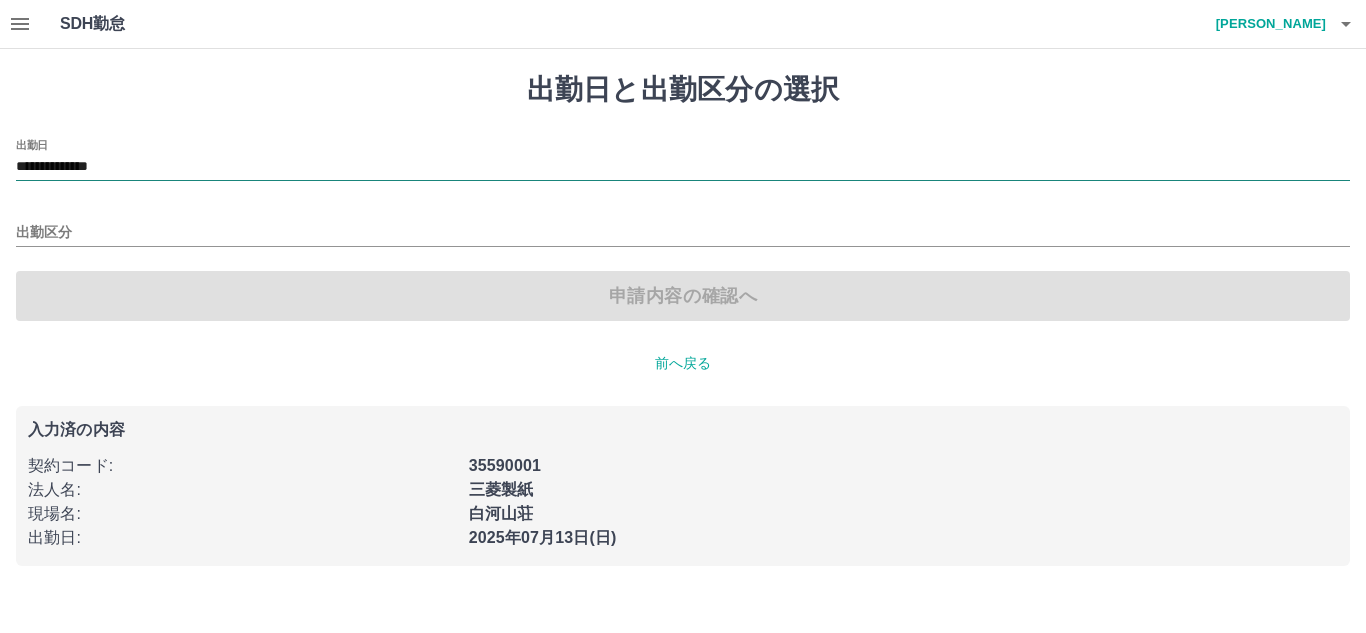 click on "**********" at bounding box center (683, 167) 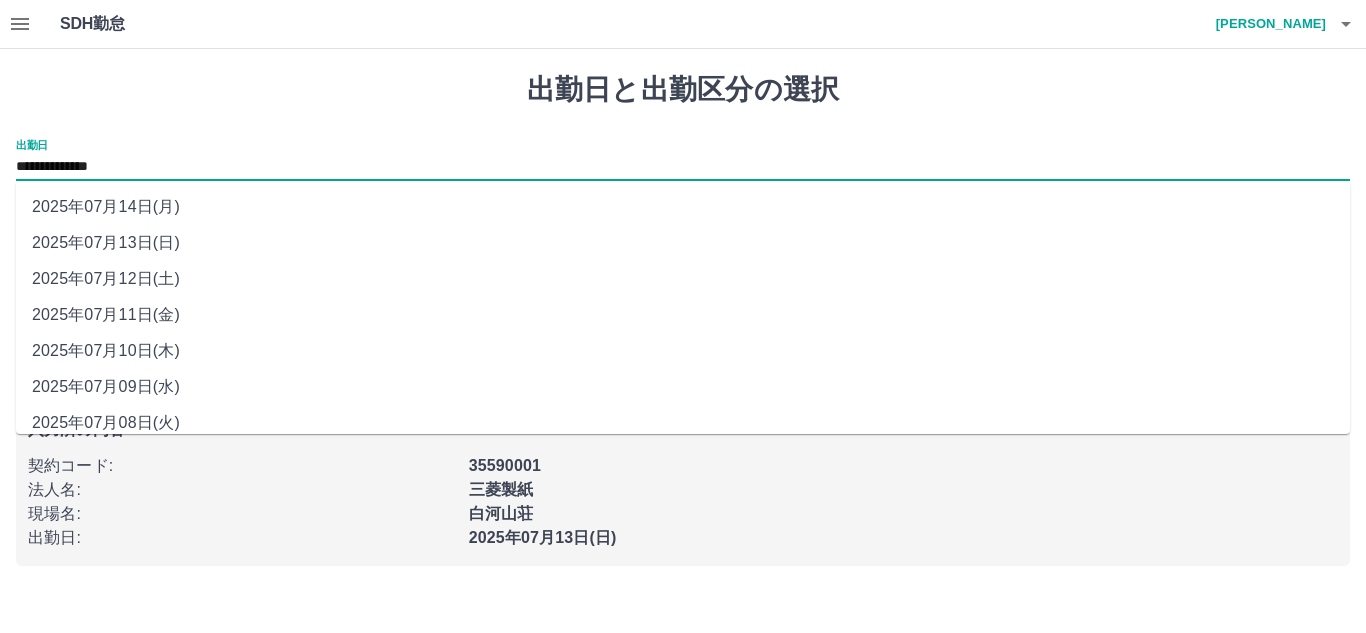 click on "2025年07月12日(土)" at bounding box center (683, 279) 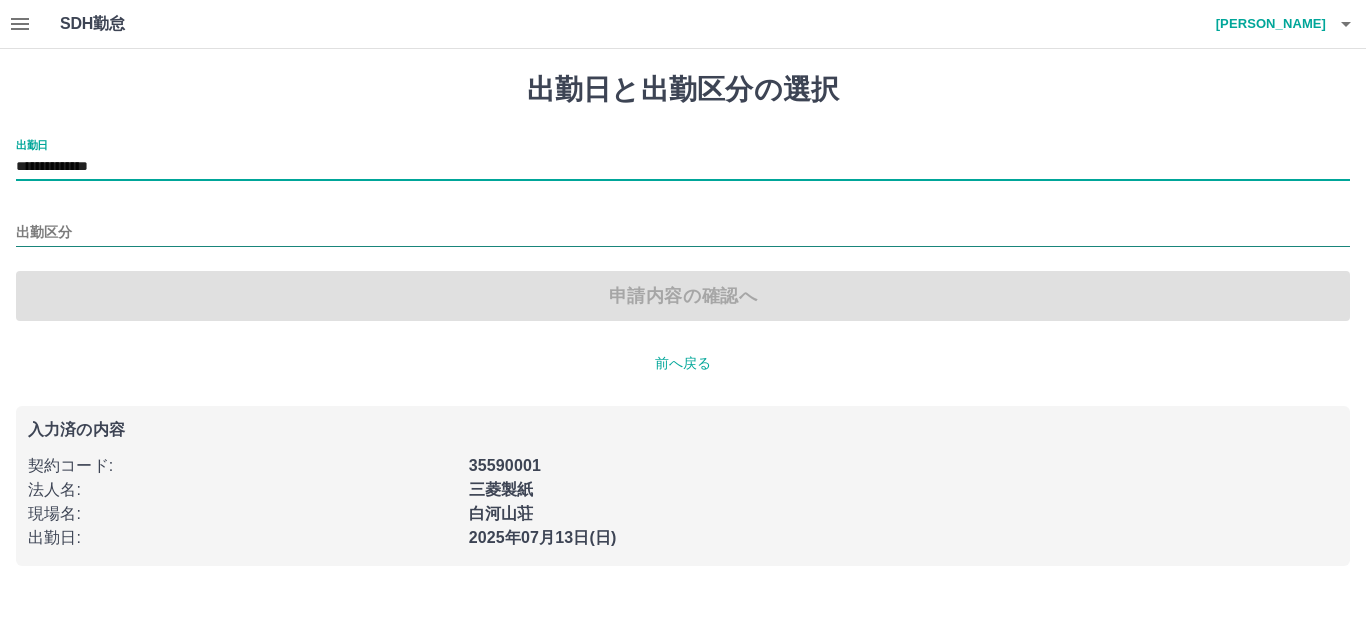 click on "出勤区分" at bounding box center (683, 233) 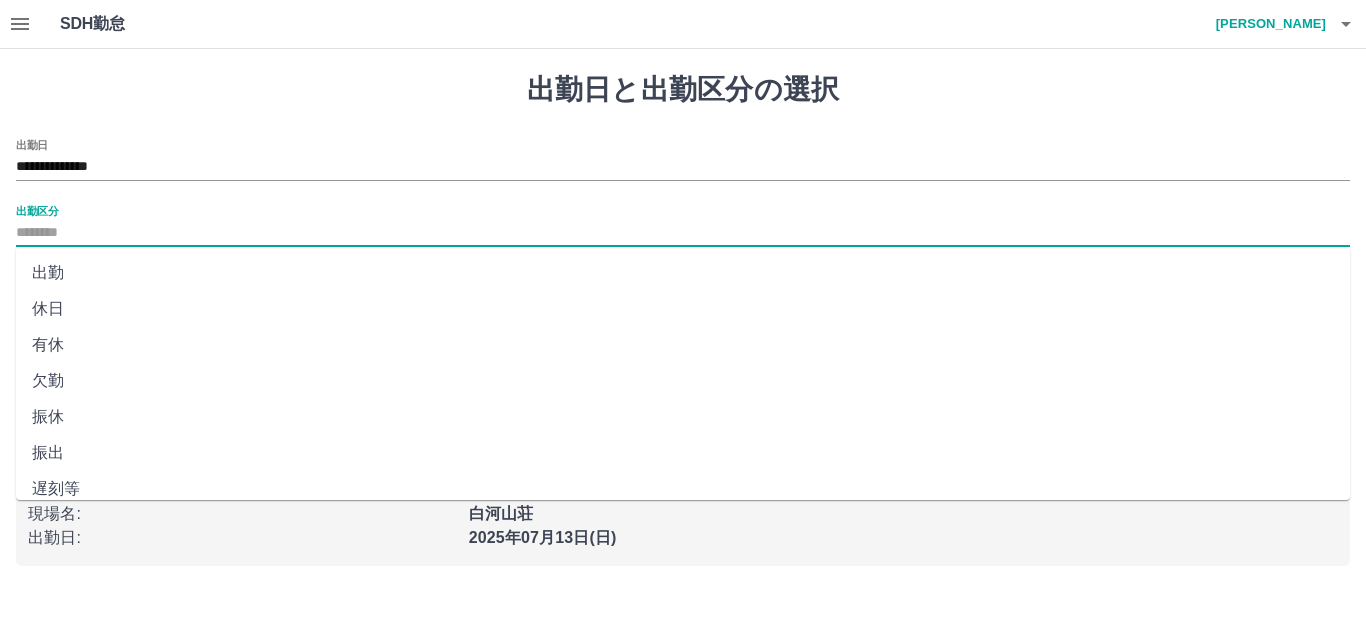 click on "出勤" at bounding box center [683, 273] 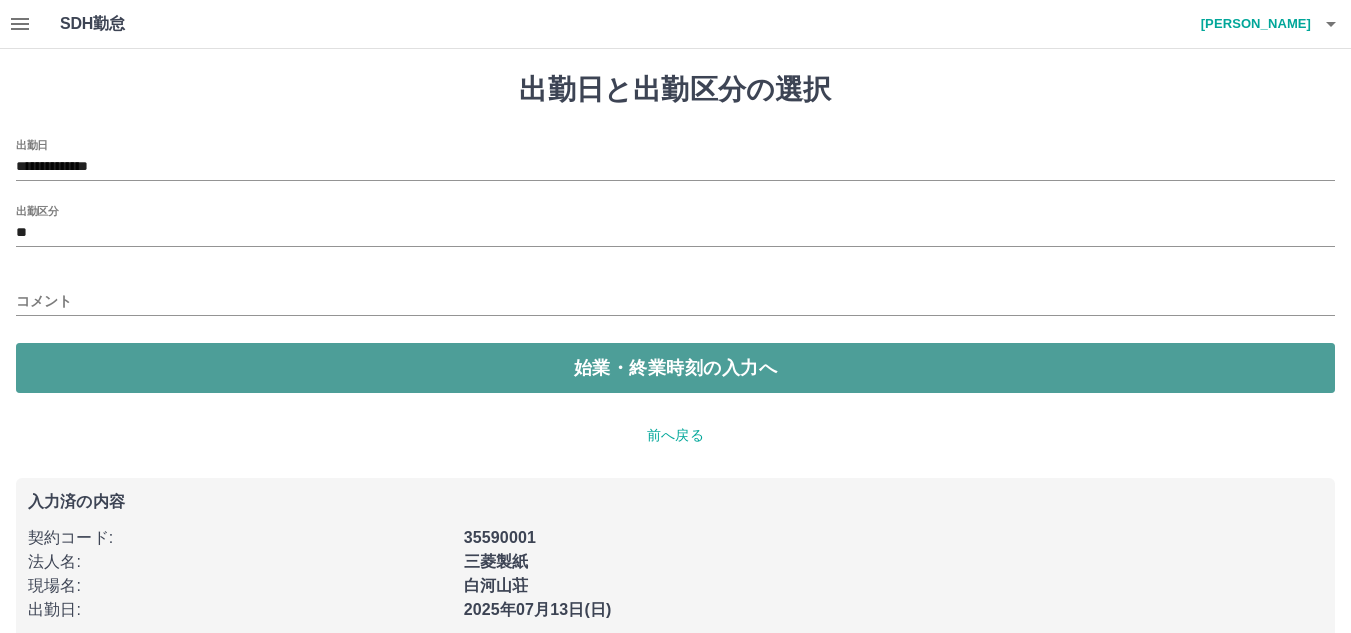 click on "始業・終業時刻の入力へ" at bounding box center (675, 368) 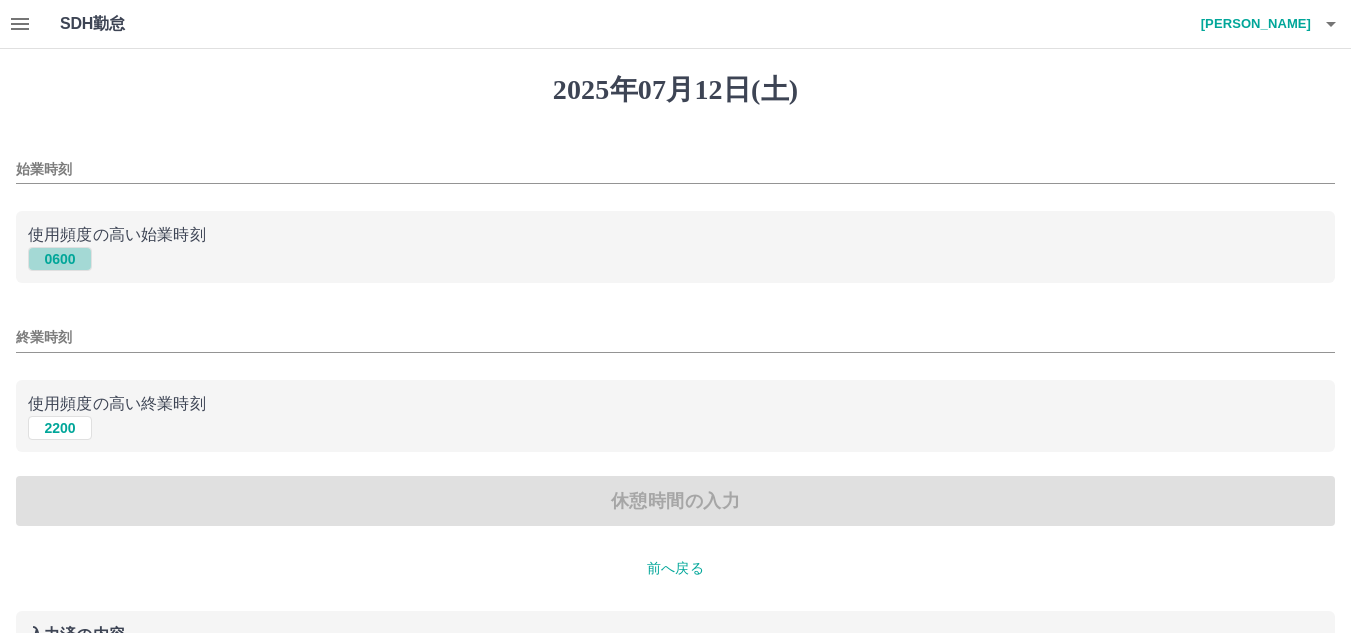 click on "0600" at bounding box center [60, 259] 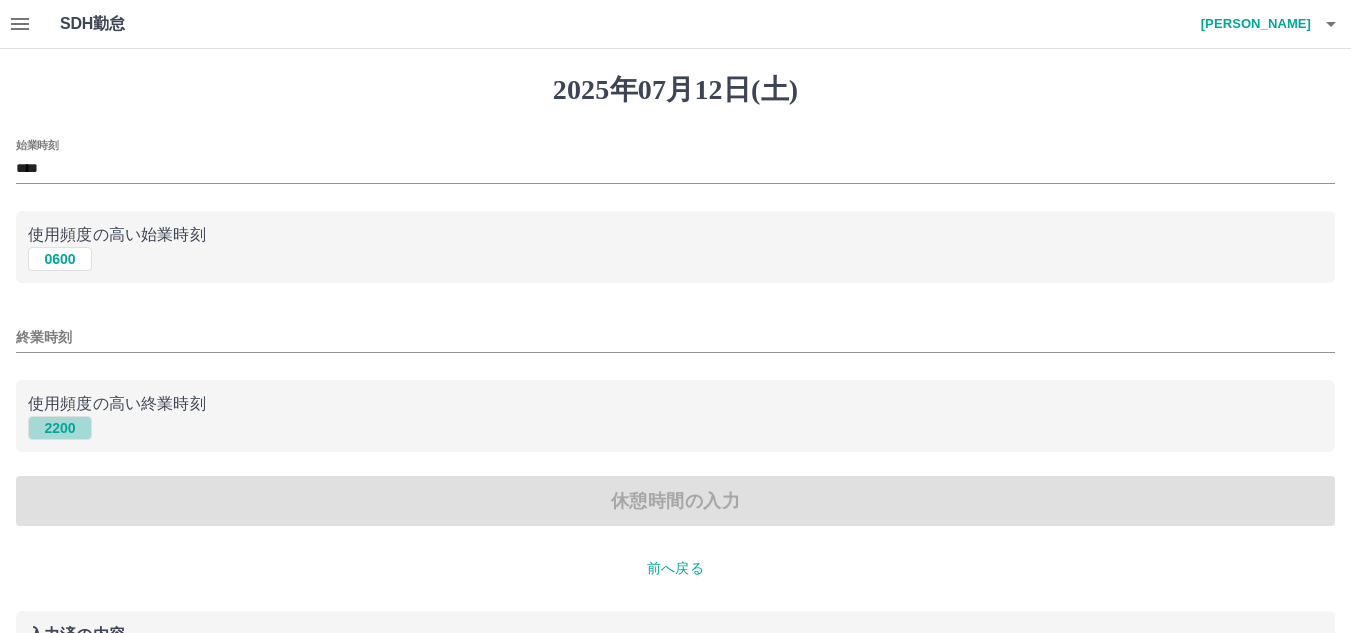 click on "2200" at bounding box center [60, 428] 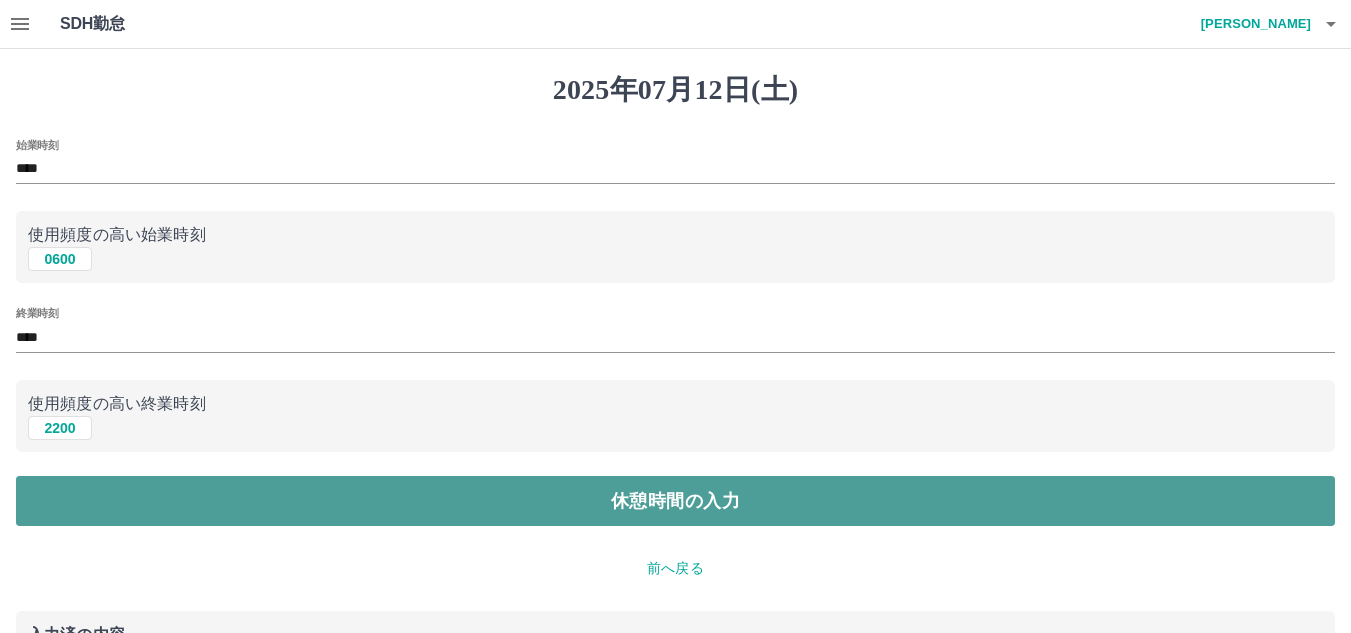 click on "休憩時間の入力" at bounding box center (675, 501) 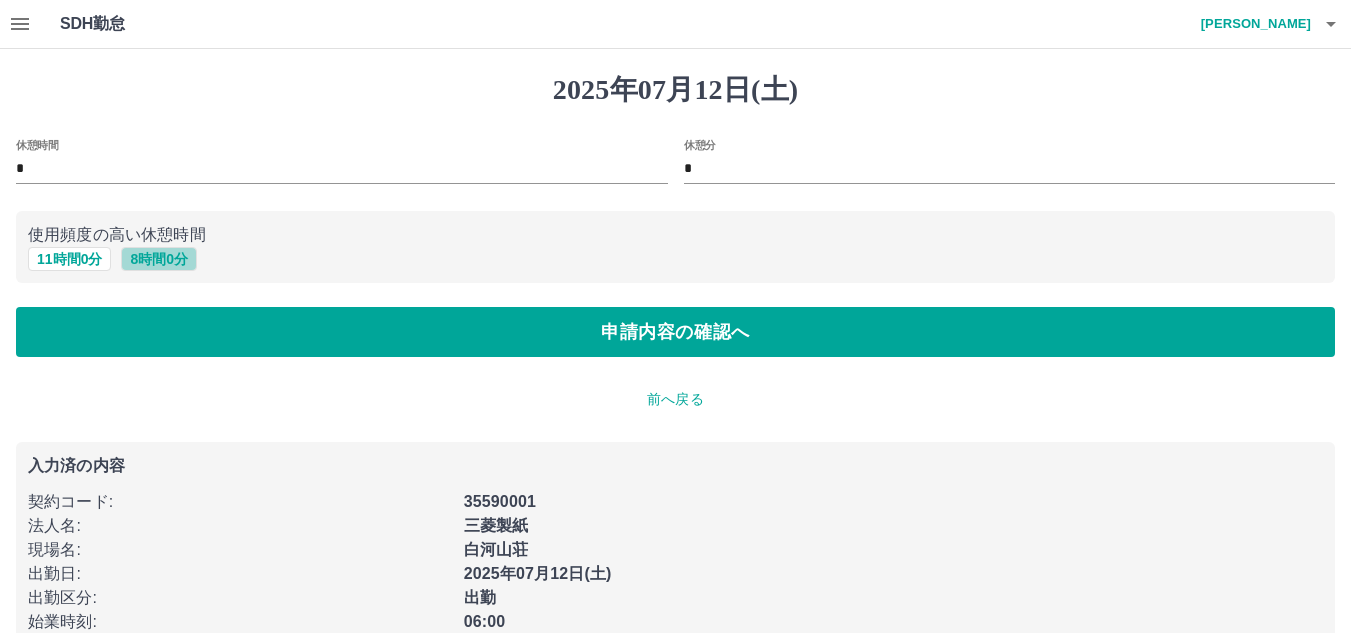 click on "8 時間 0 分" at bounding box center [159, 259] 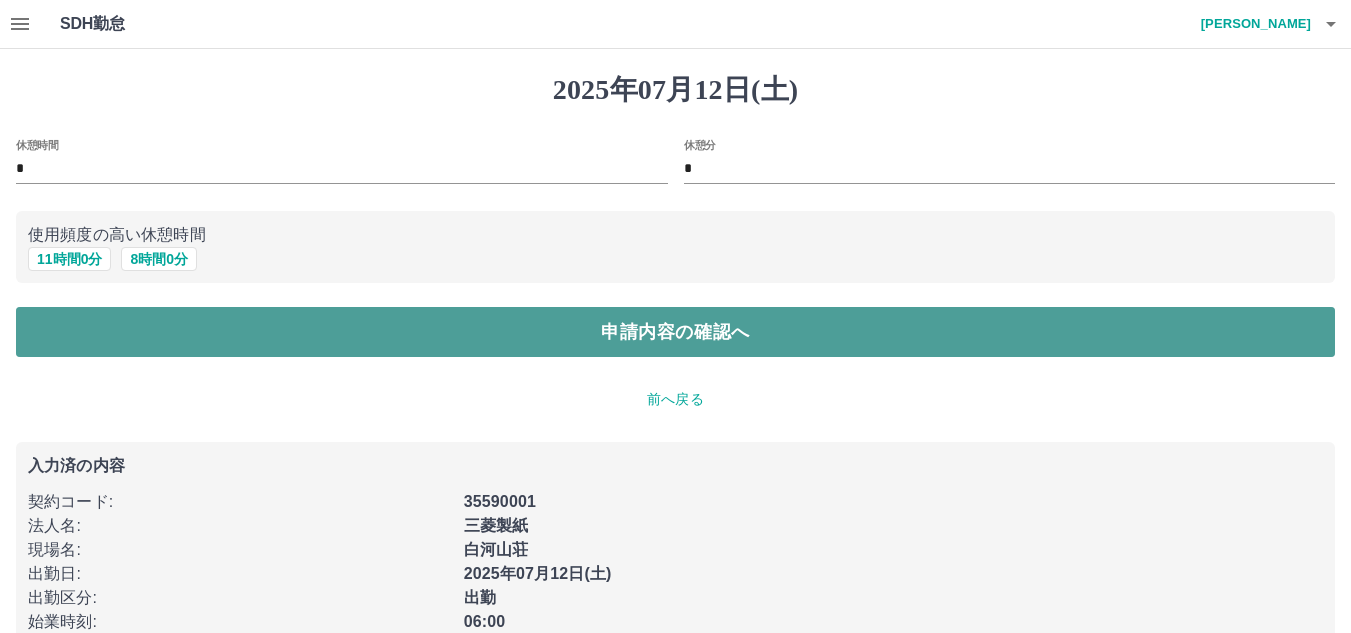 click on "申請内容の確認へ" at bounding box center [675, 332] 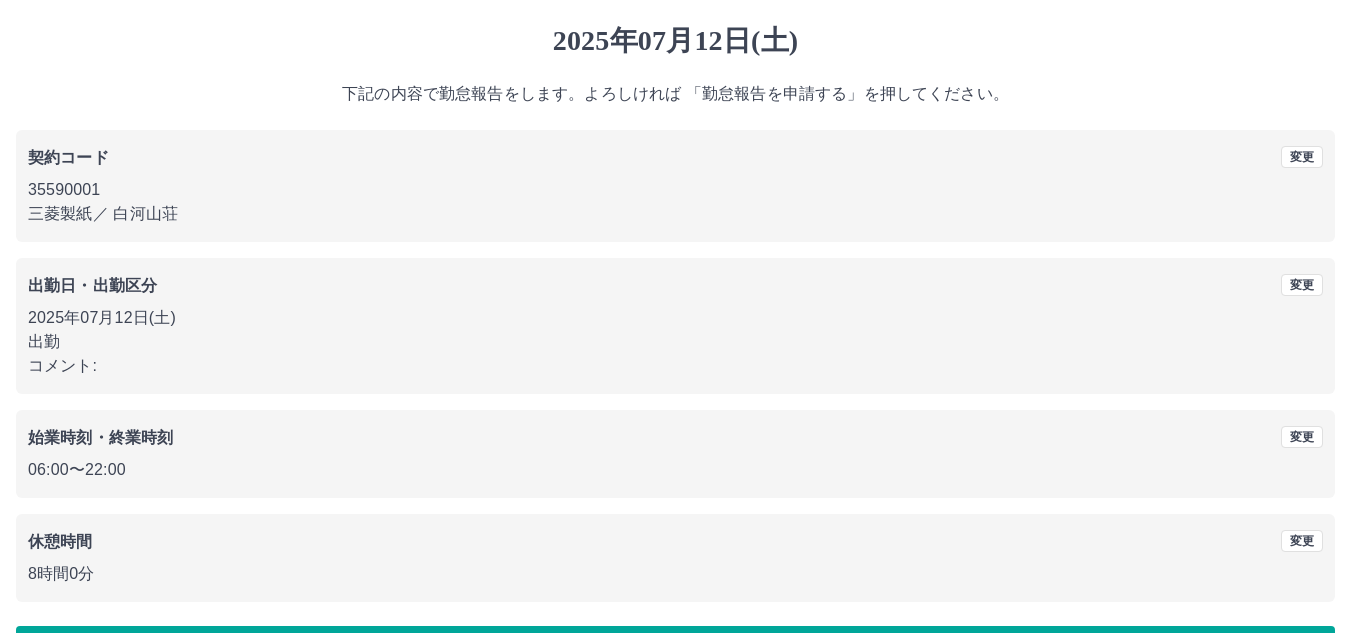 scroll, scrollTop: 116, scrollLeft: 0, axis: vertical 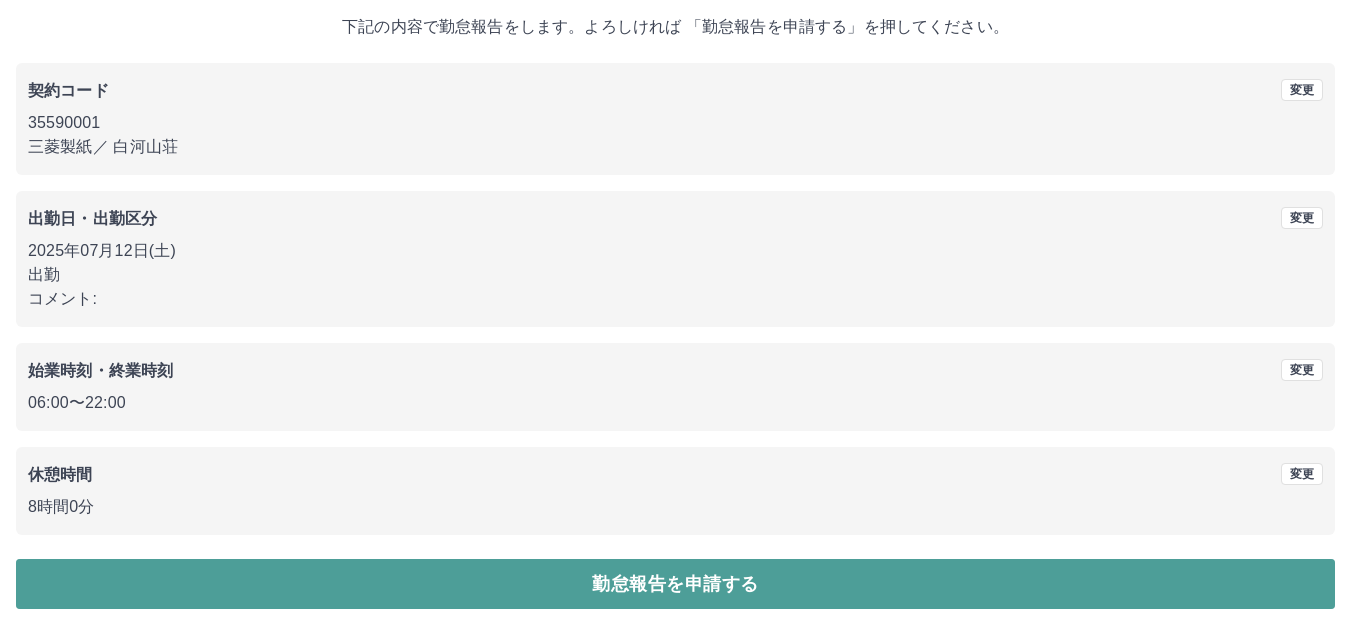 click on "勤怠報告を申請する" at bounding box center [675, 584] 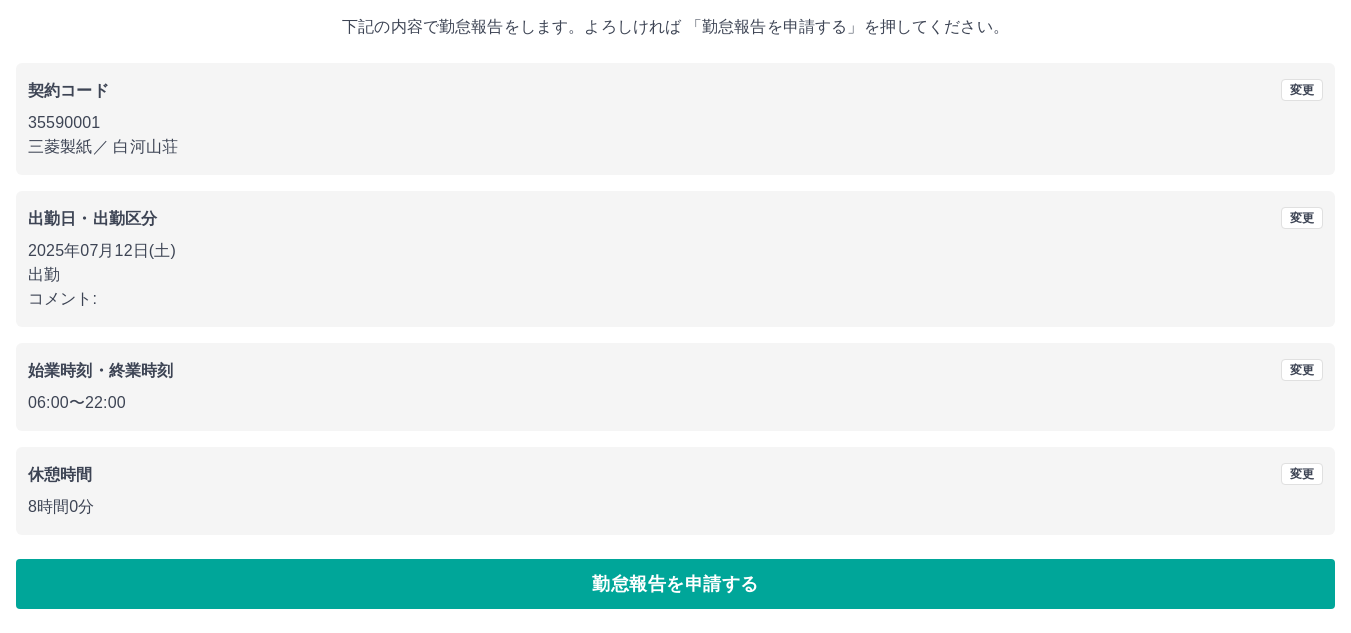 scroll, scrollTop: 0, scrollLeft: 0, axis: both 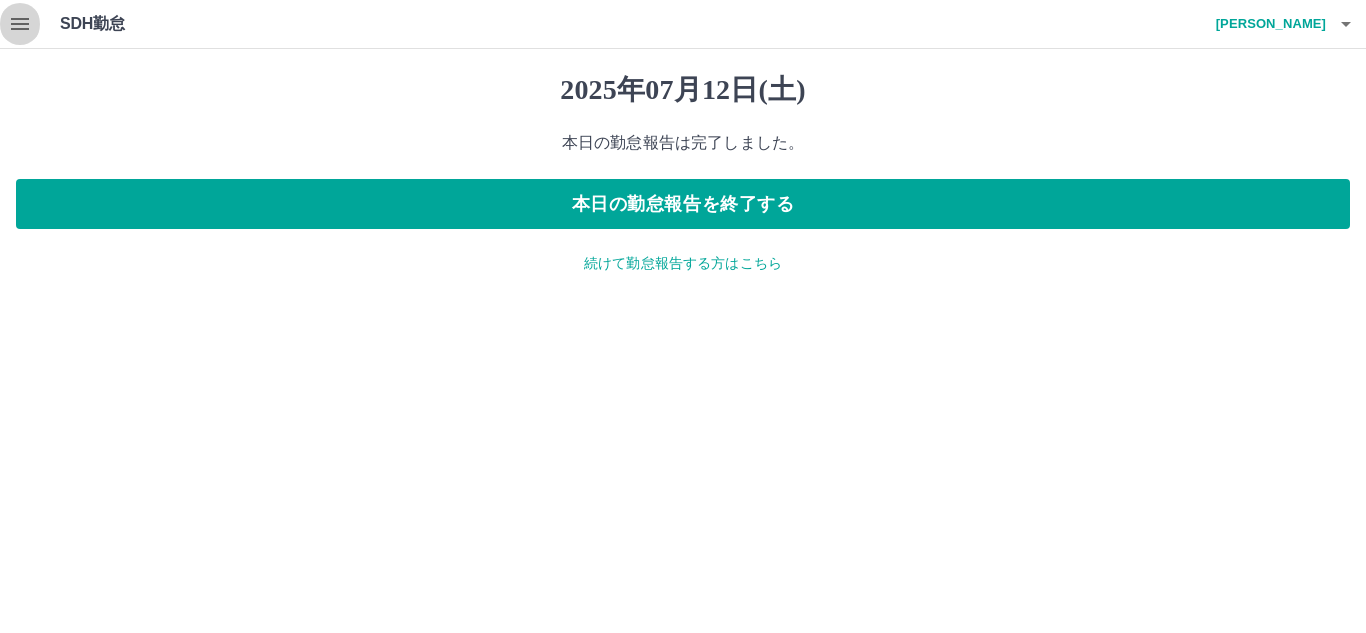 click 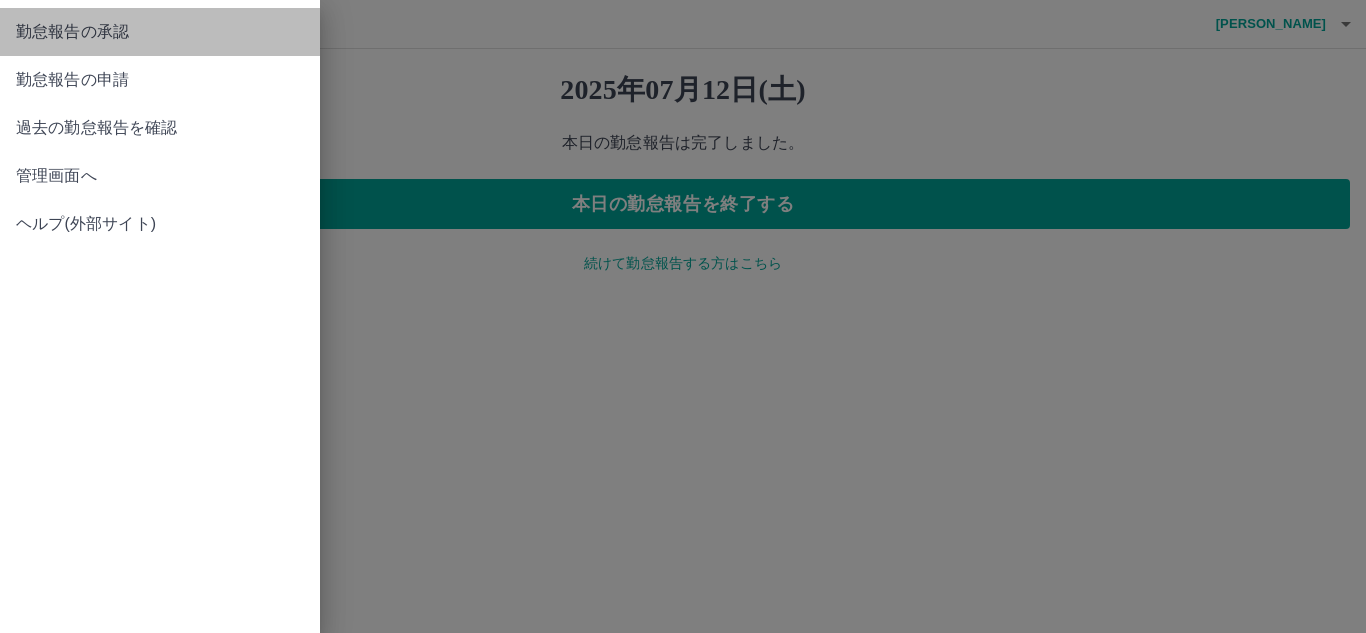 click on "勤怠報告の承認" at bounding box center [160, 32] 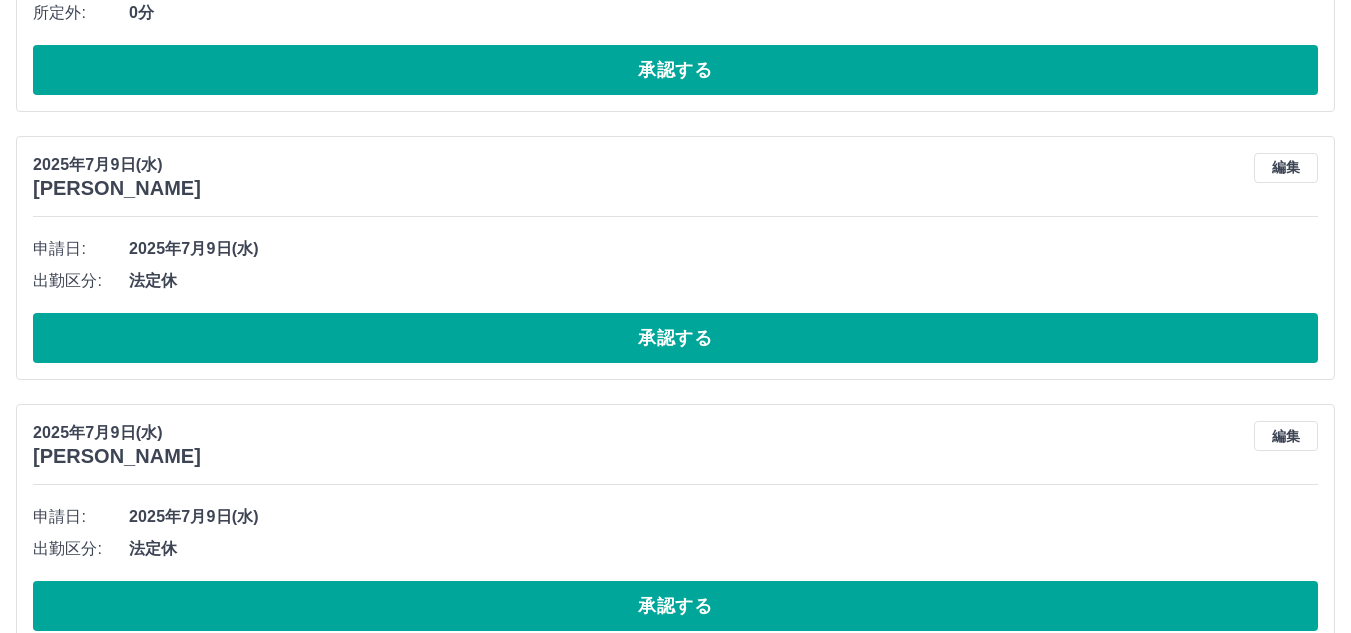 scroll, scrollTop: 3478, scrollLeft: 0, axis: vertical 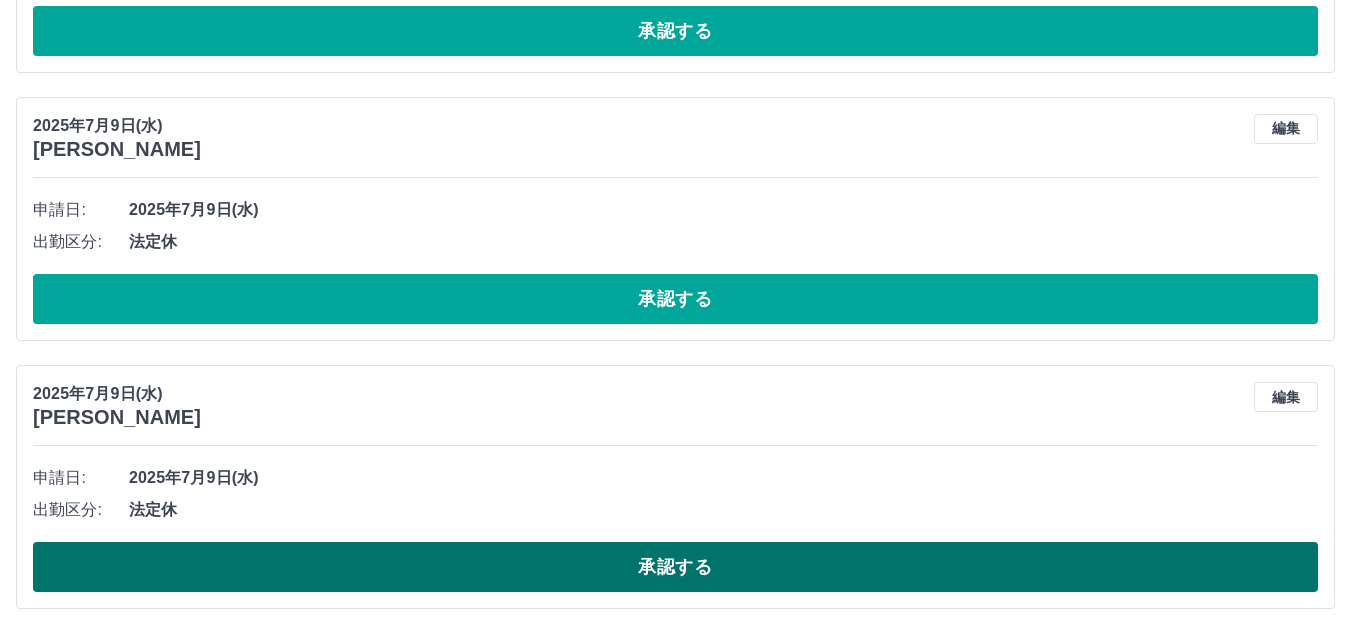 click on "承認する" at bounding box center [675, 567] 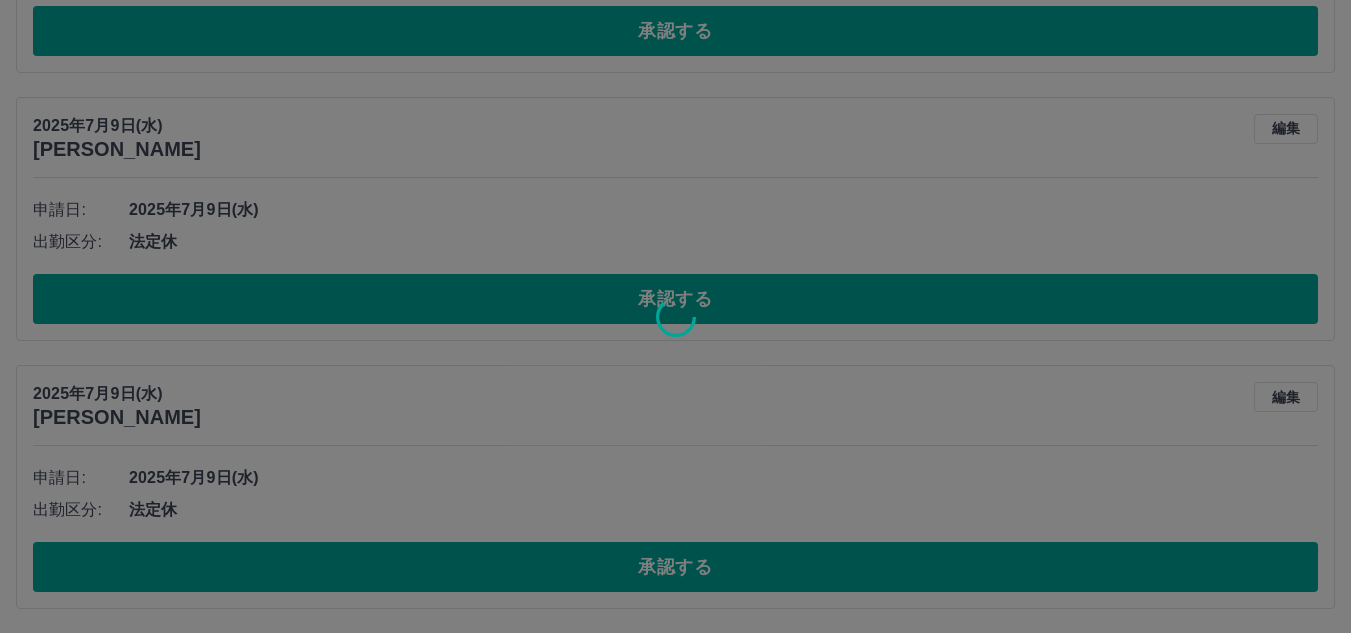 scroll, scrollTop: 3210, scrollLeft: 0, axis: vertical 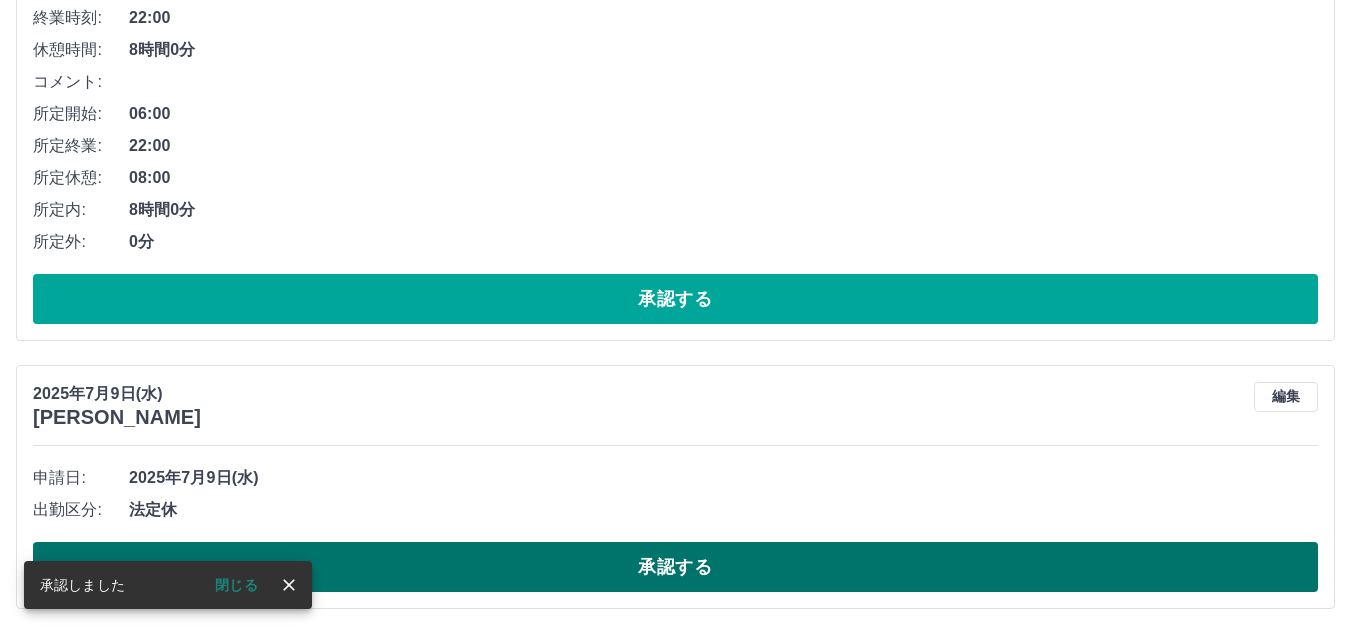 click on "承認する" at bounding box center [675, 567] 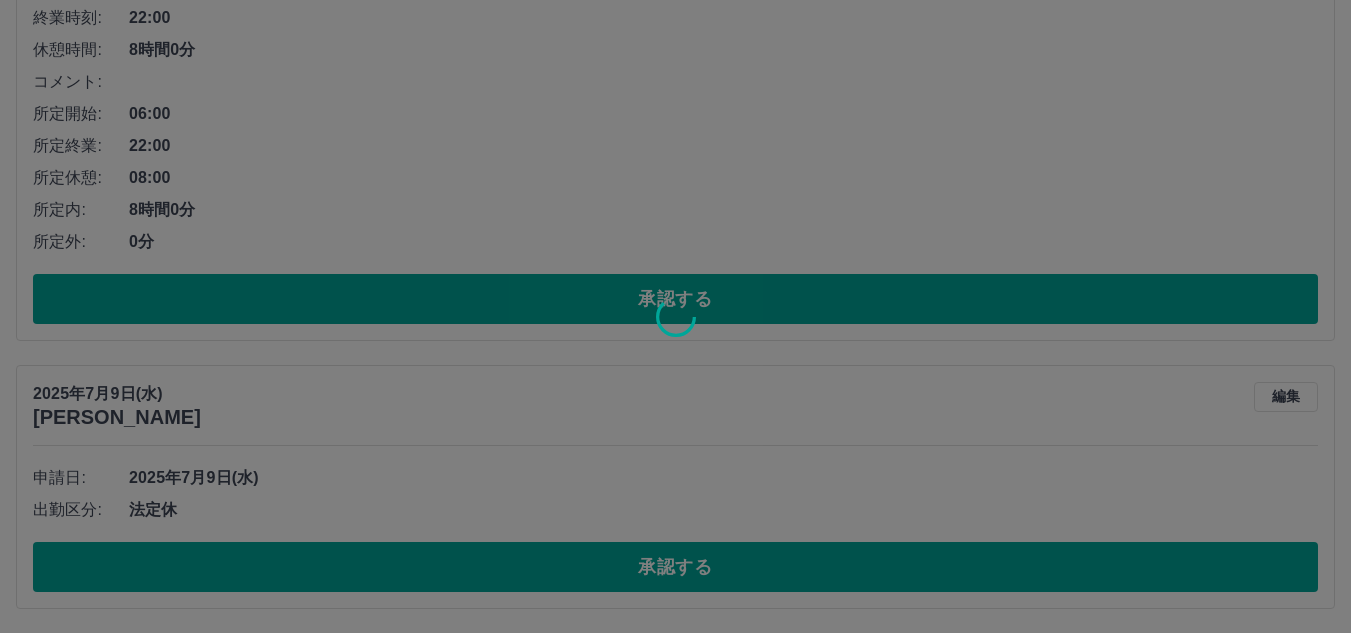 scroll, scrollTop: 2942, scrollLeft: 0, axis: vertical 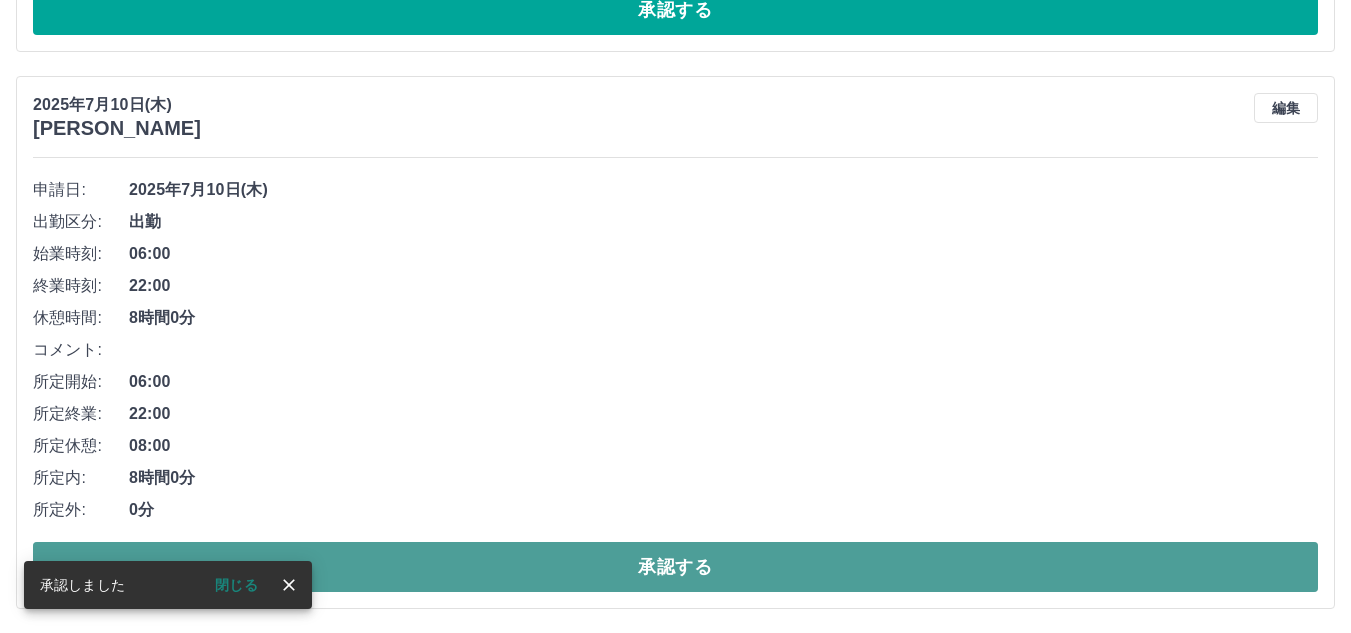 click on "承認する" at bounding box center (675, 567) 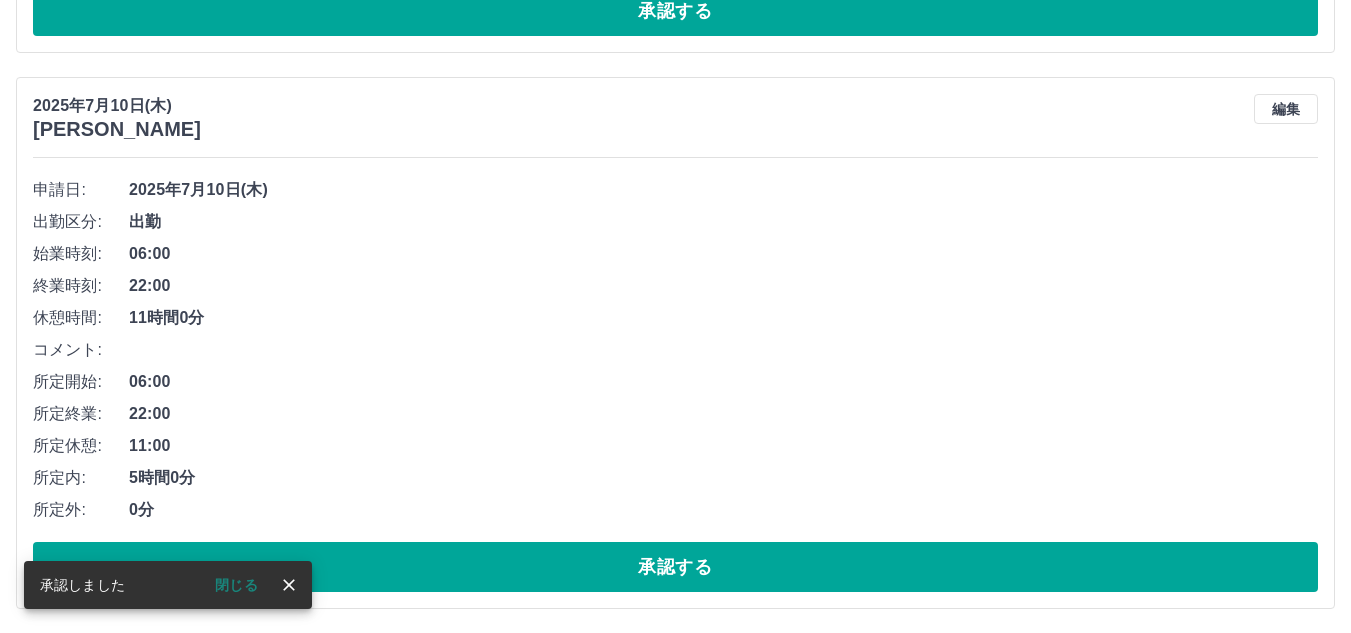scroll, scrollTop: 2385, scrollLeft: 0, axis: vertical 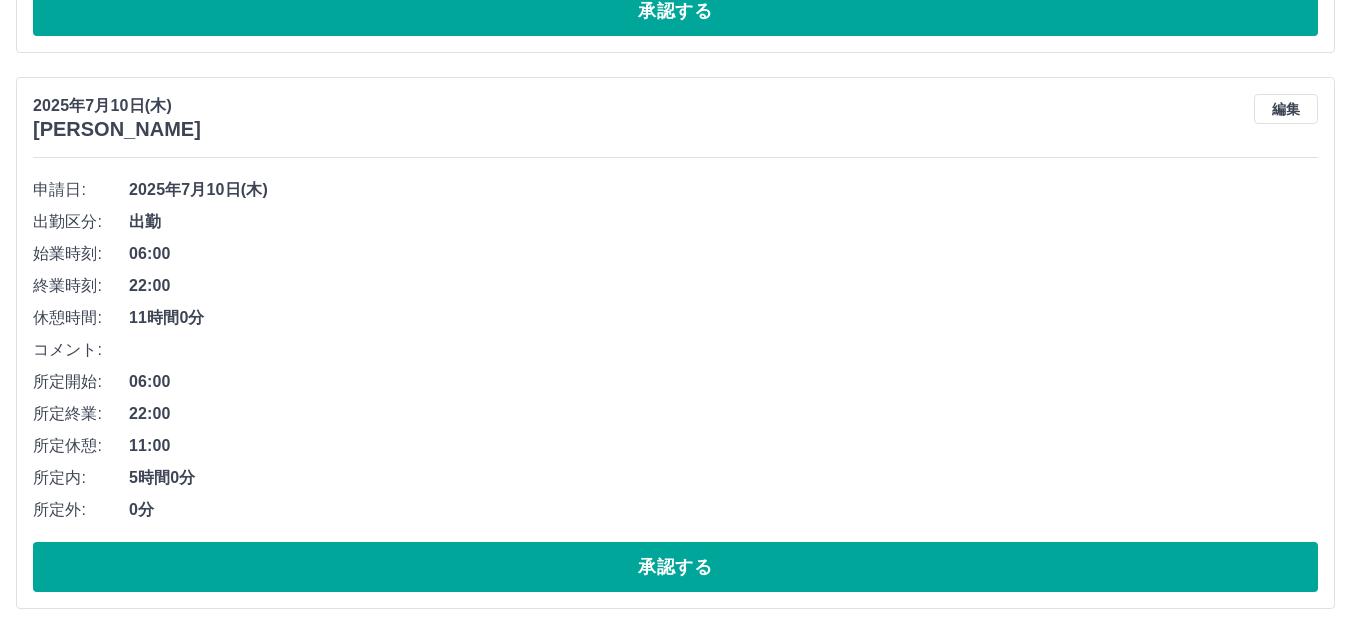 click on "承認する" at bounding box center [675, 567] 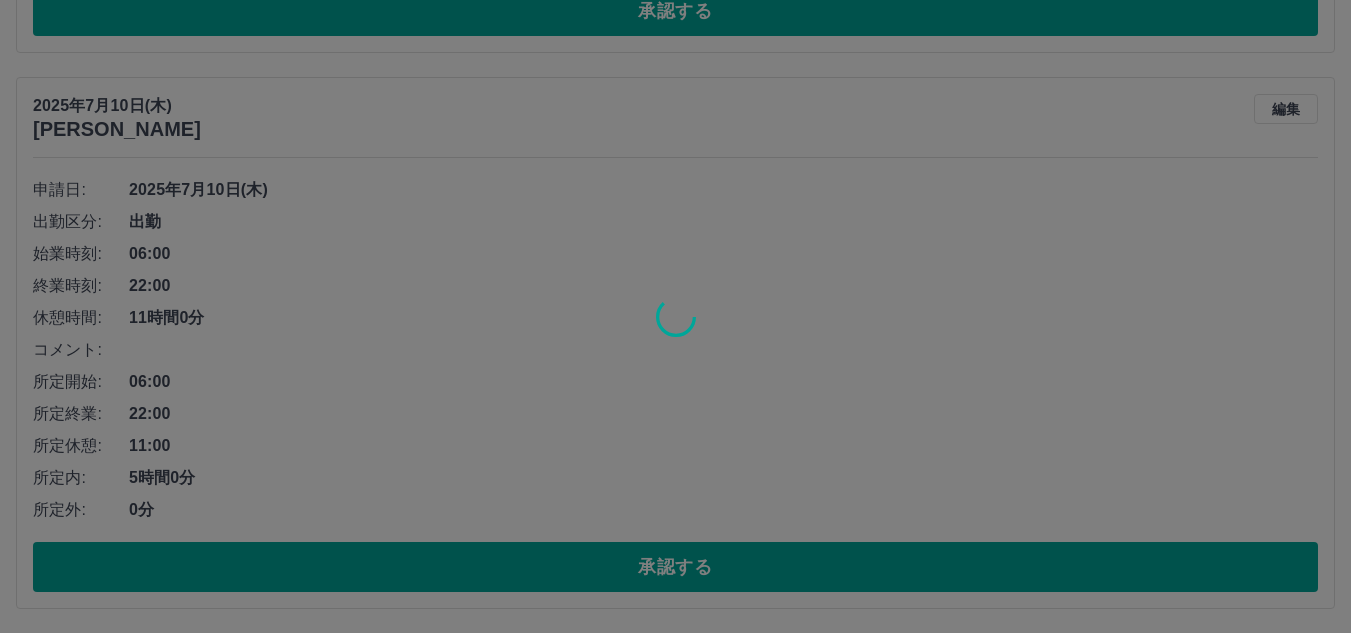scroll, scrollTop: 1829, scrollLeft: 0, axis: vertical 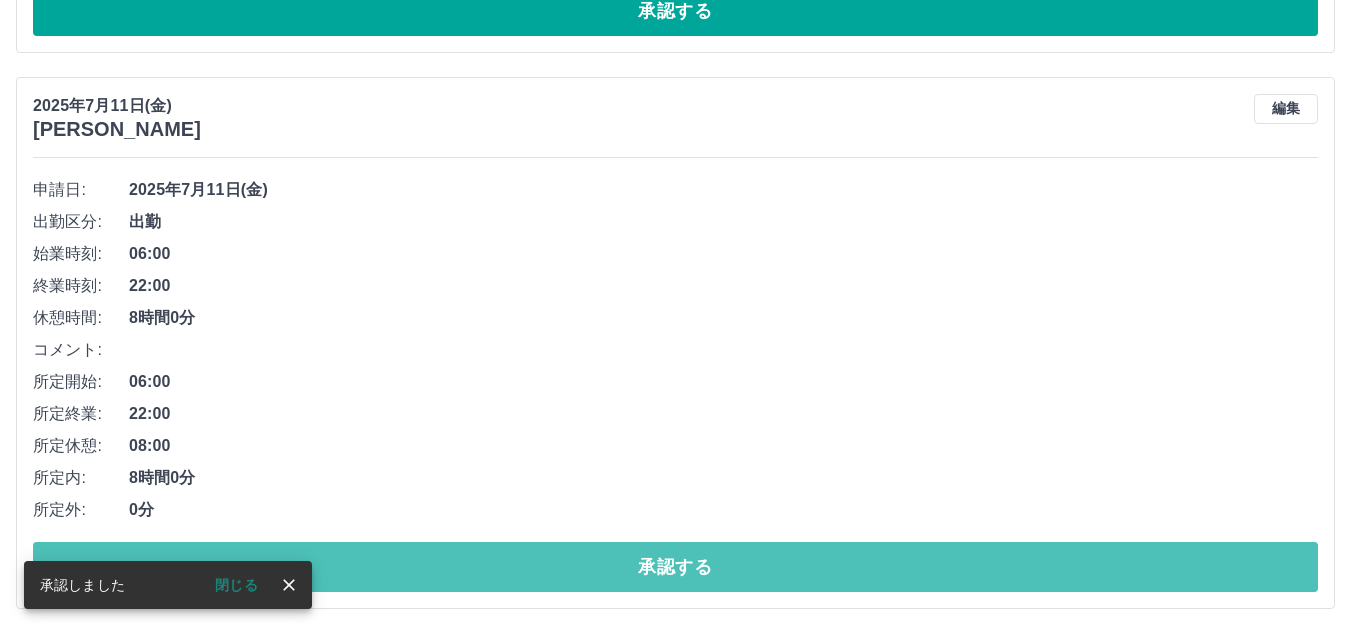 click on "承認する" at bounding box center [675, 567] 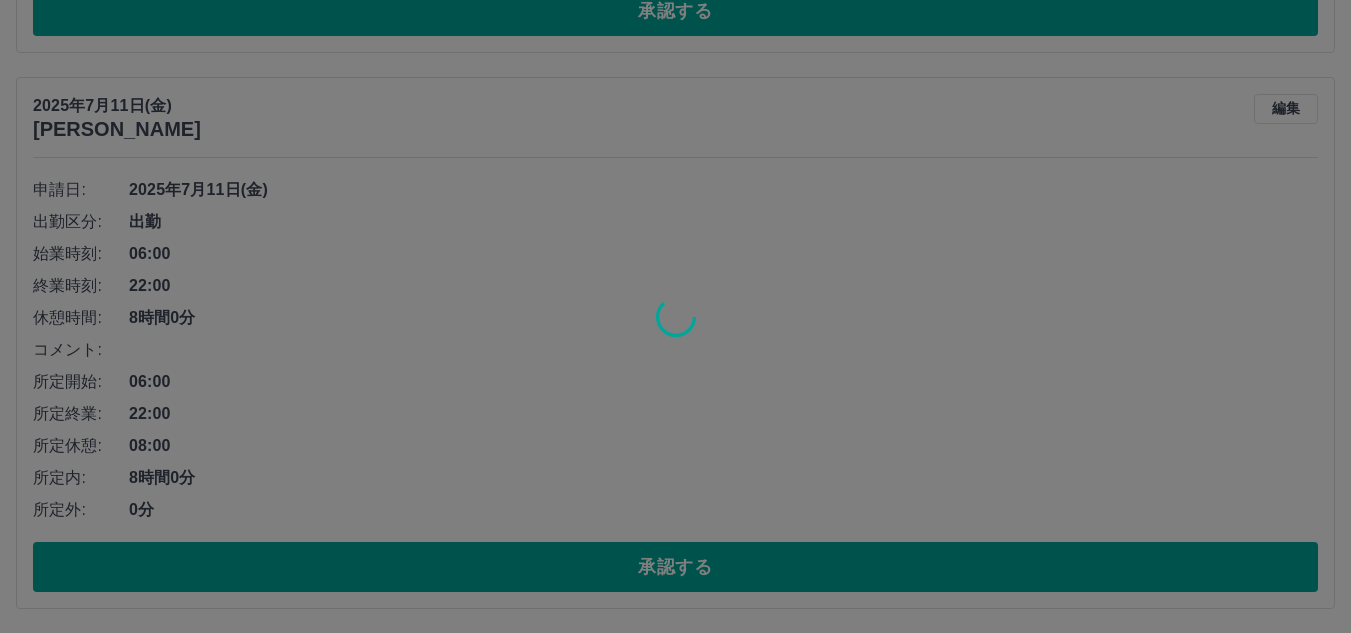 scroll, scrollTop: 1273, scrollLeft: 0, axis: vertical 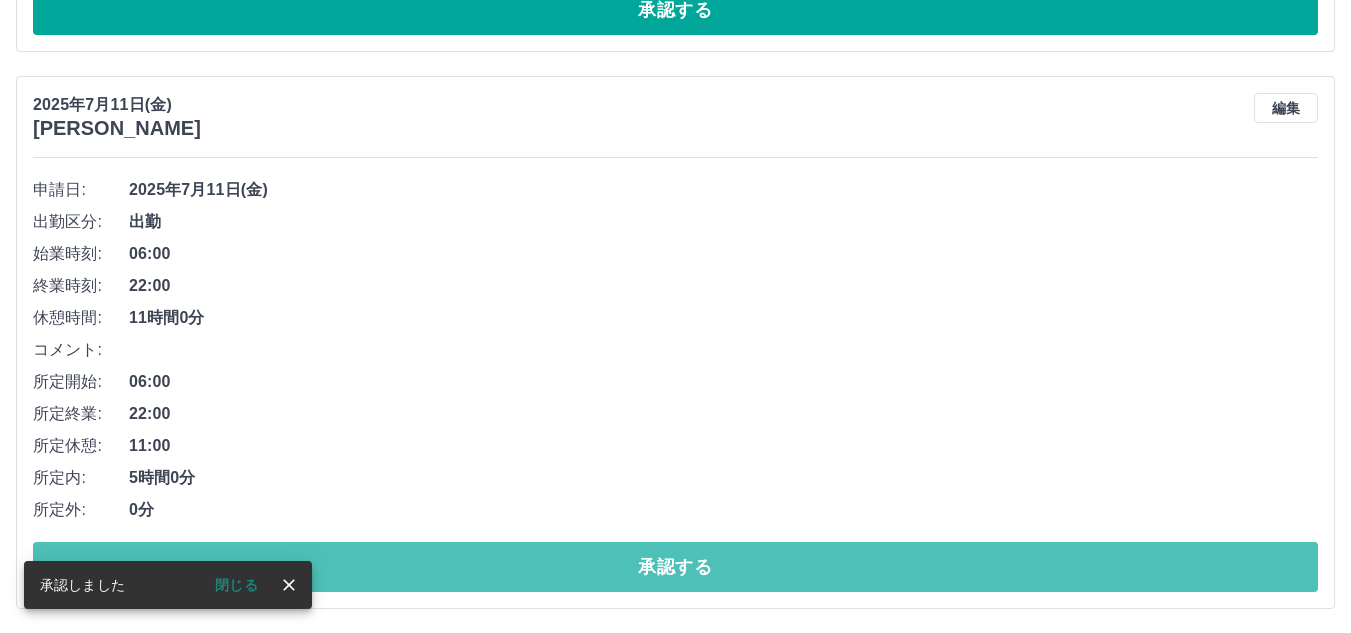 click on "承認する" at bounding box center [675, 567] 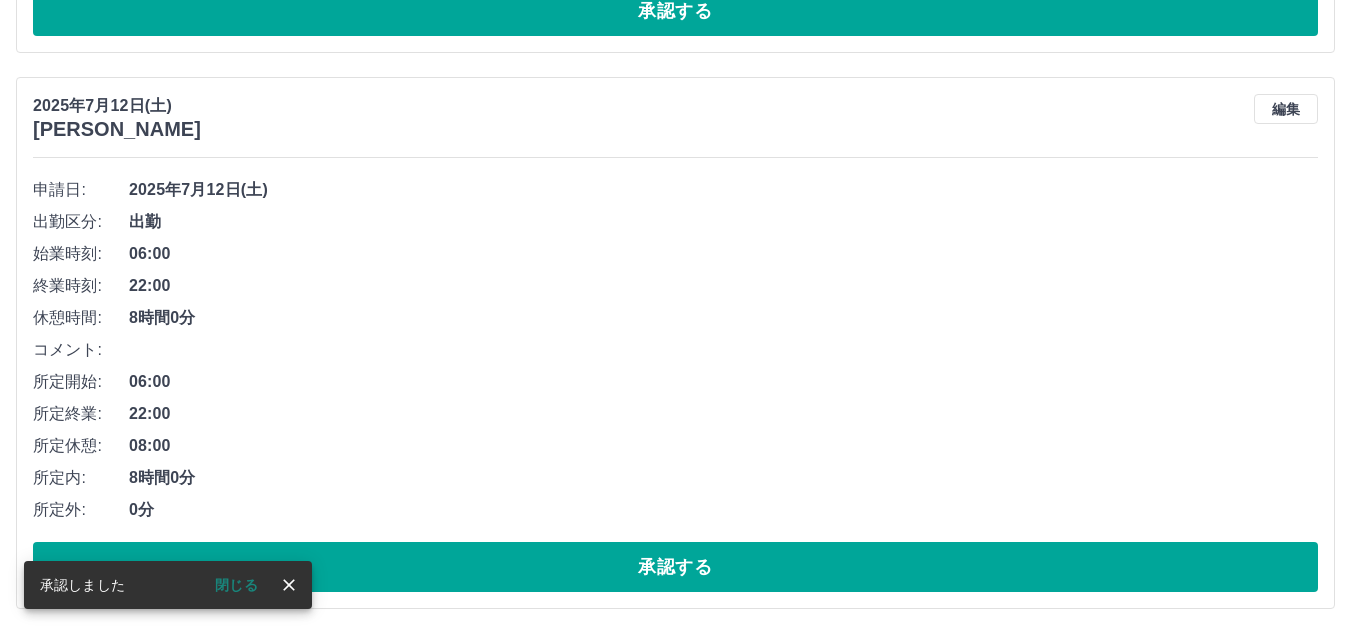 scroll, scrollTop: 716, scrollLeft: 0, axis: vertical 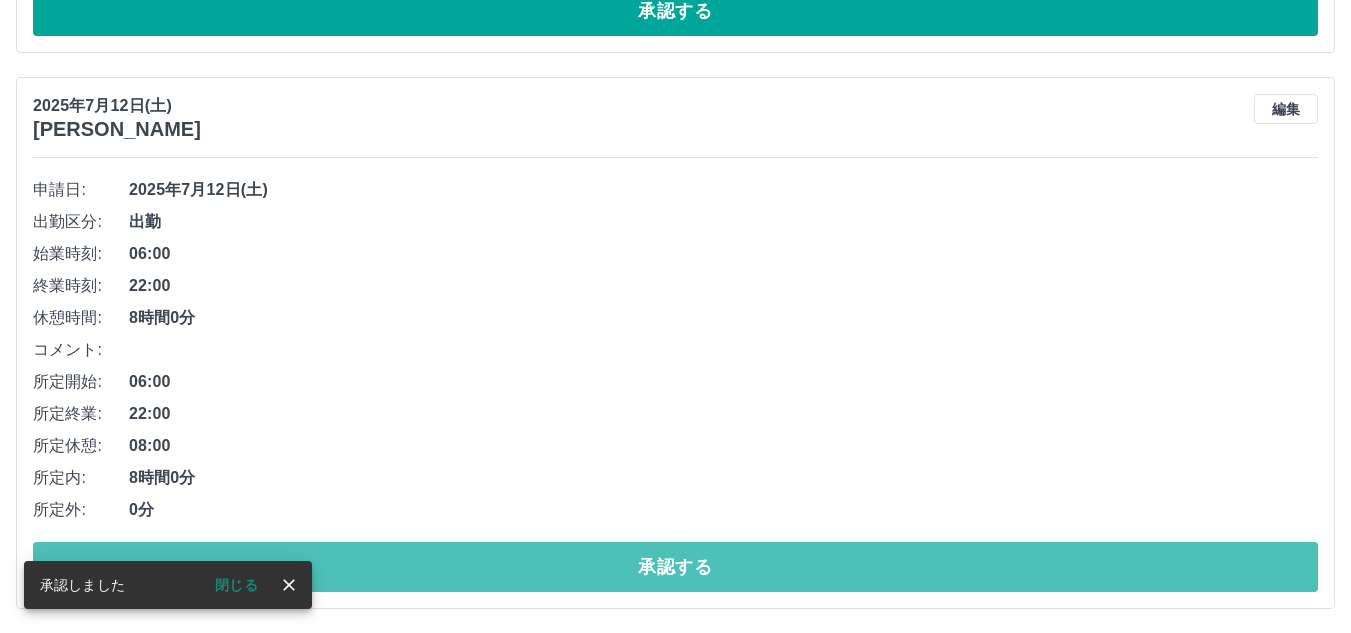 click on "承認する" at bounding box center [675, 567] 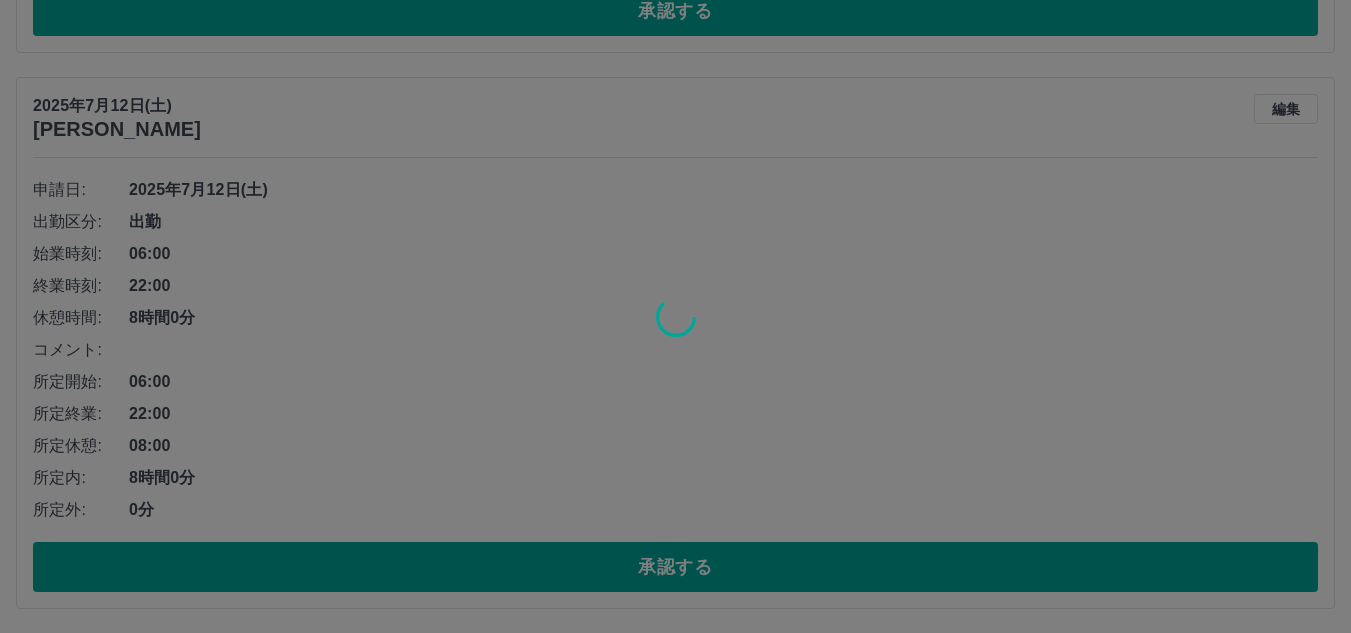 scroll, scrollTop: 160, scrollLeft: 0, axis: vertical 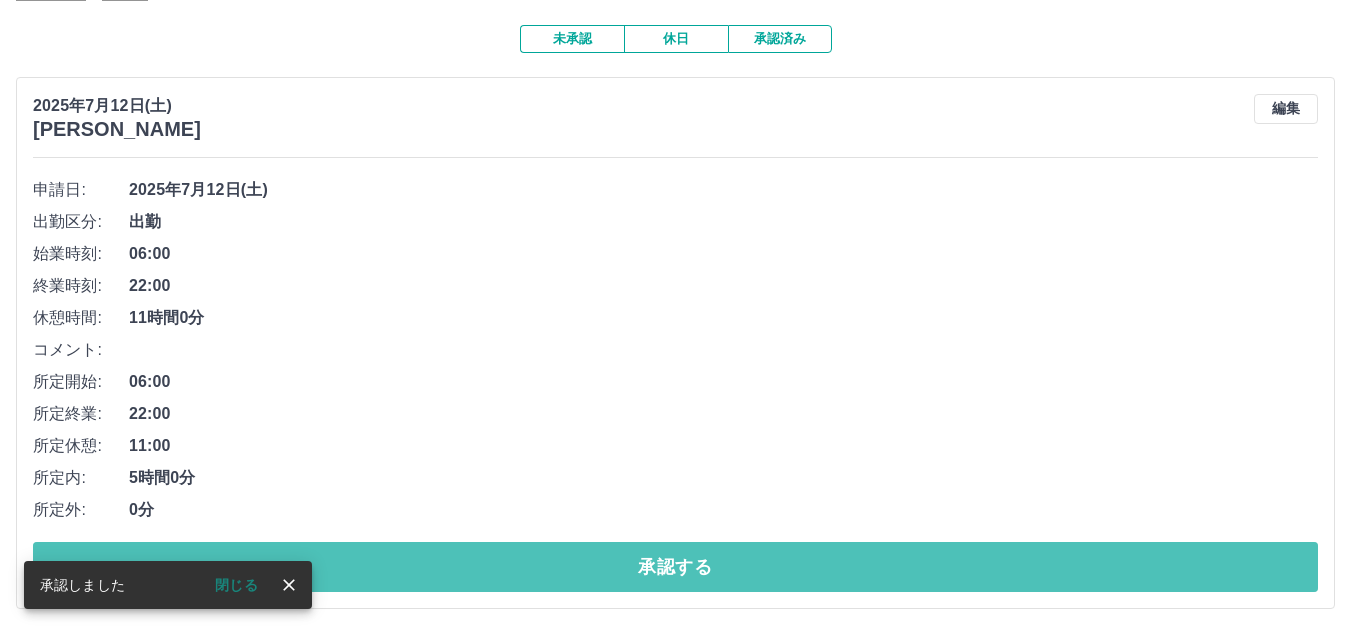 click on "承認する" at bounding box center (675, 567) 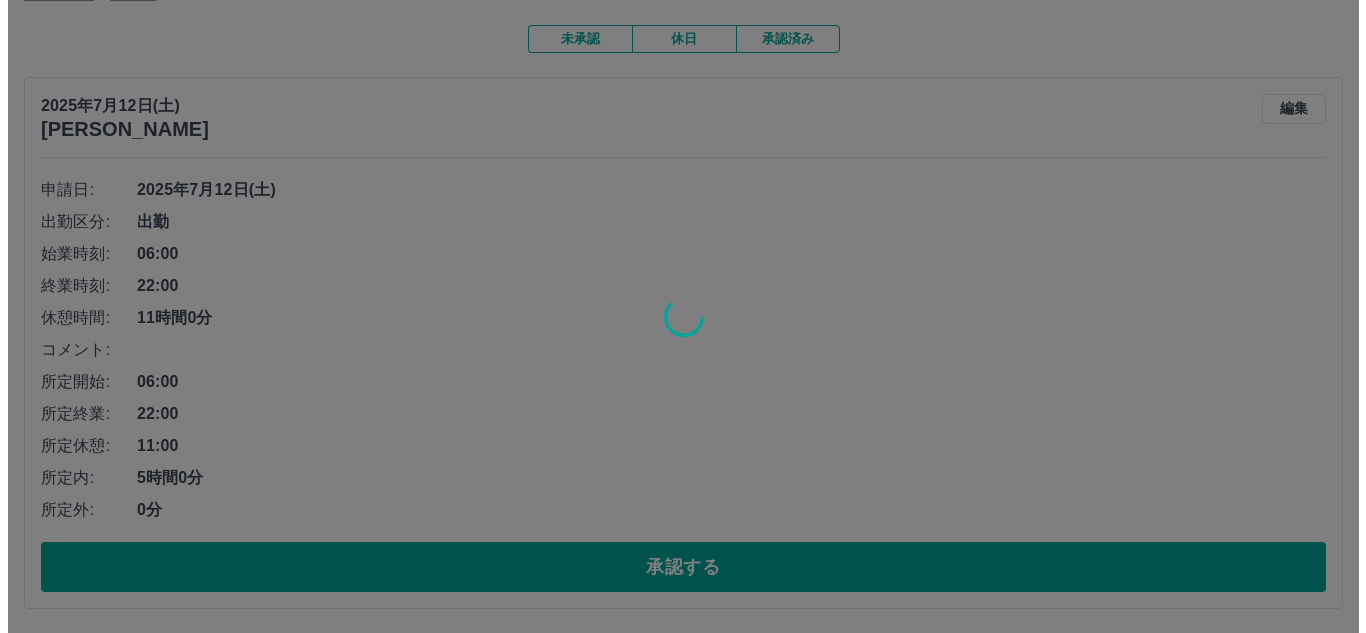 scroll, scrollTop: 0, scrollLeft: 0, axis: both 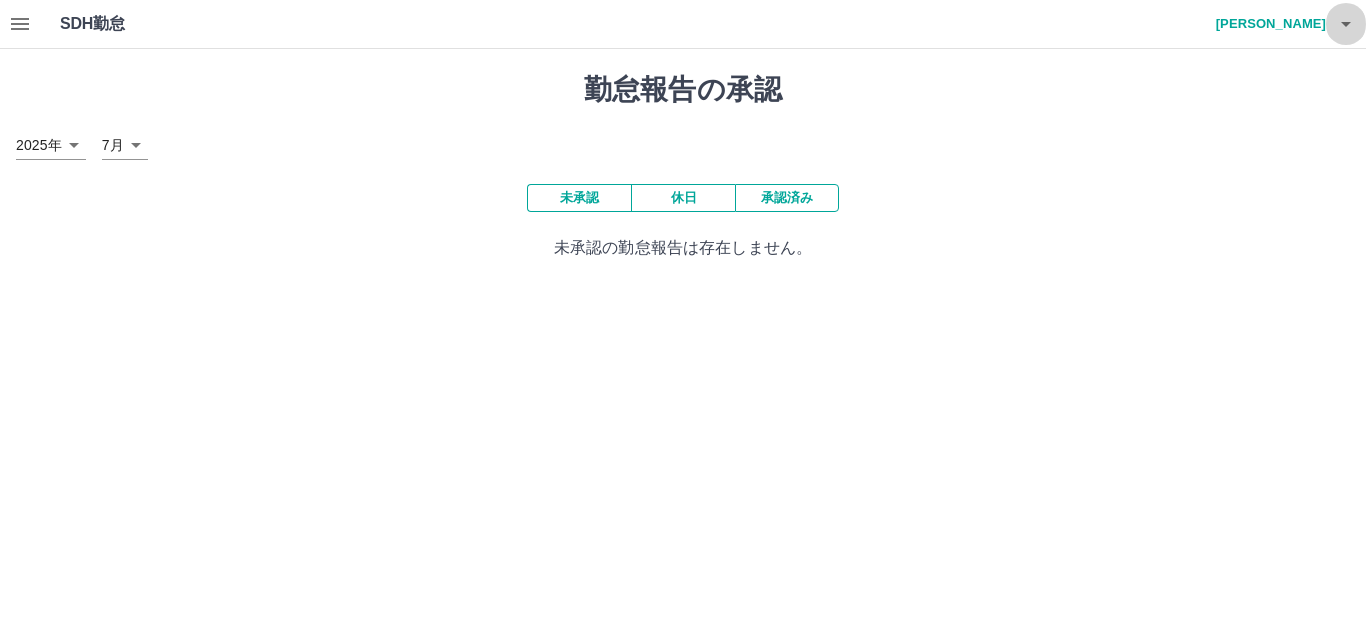 click 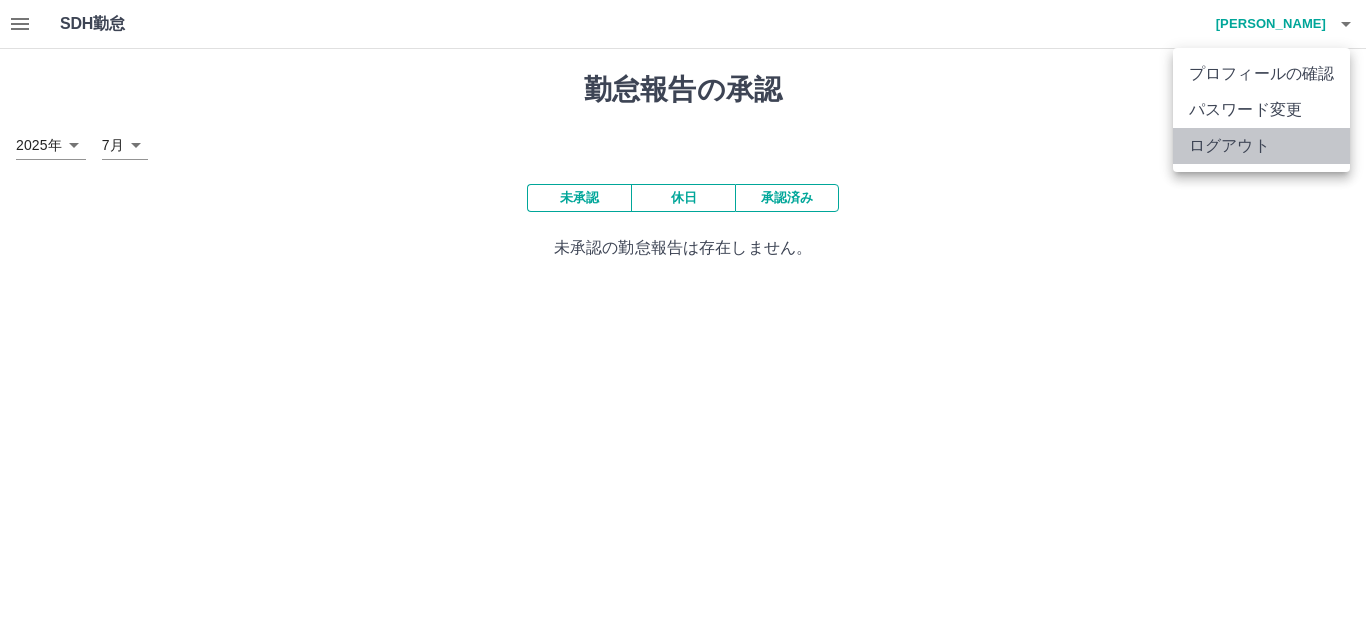 click on "ログアウト" at bounding box center (1261, 146) 